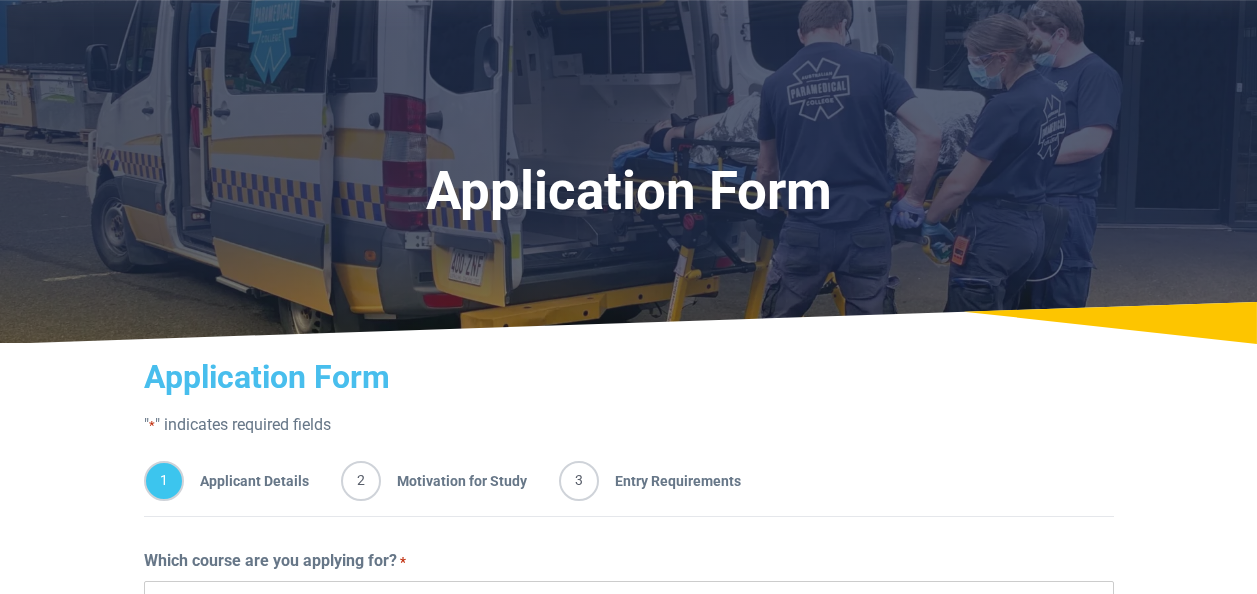 scroll, scrollTop: 300, scrollLeft: 0, axis: vertical 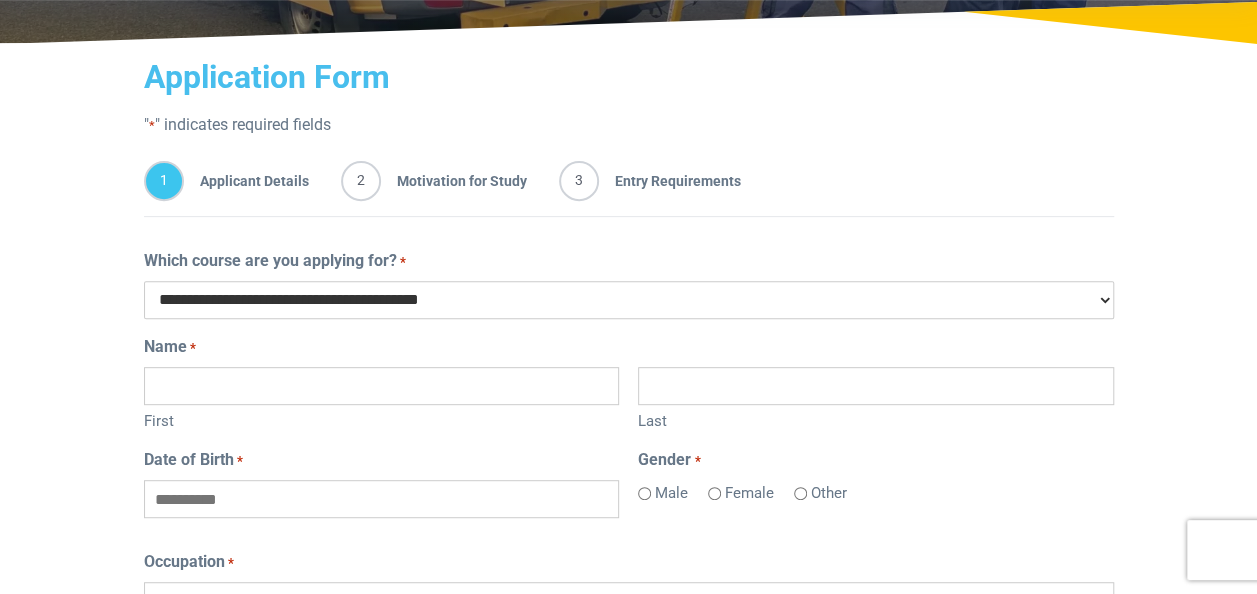 click on "**********" at bounding box center (629, 300) 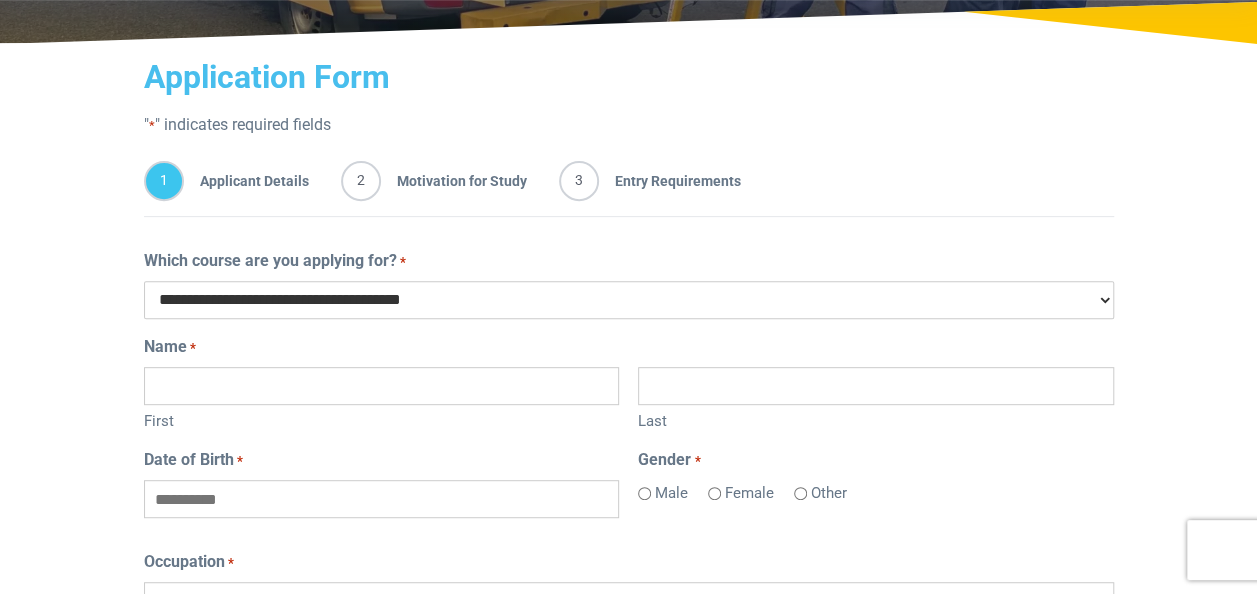 click on "**********" at bounding box center (629, 300) 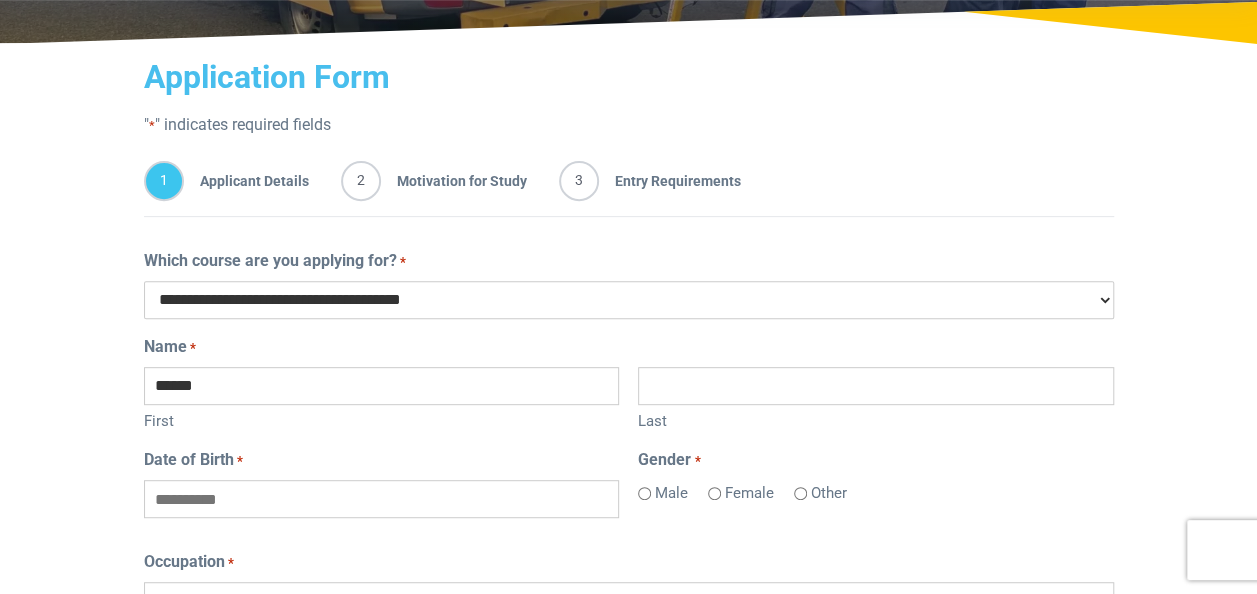 type on "**********" 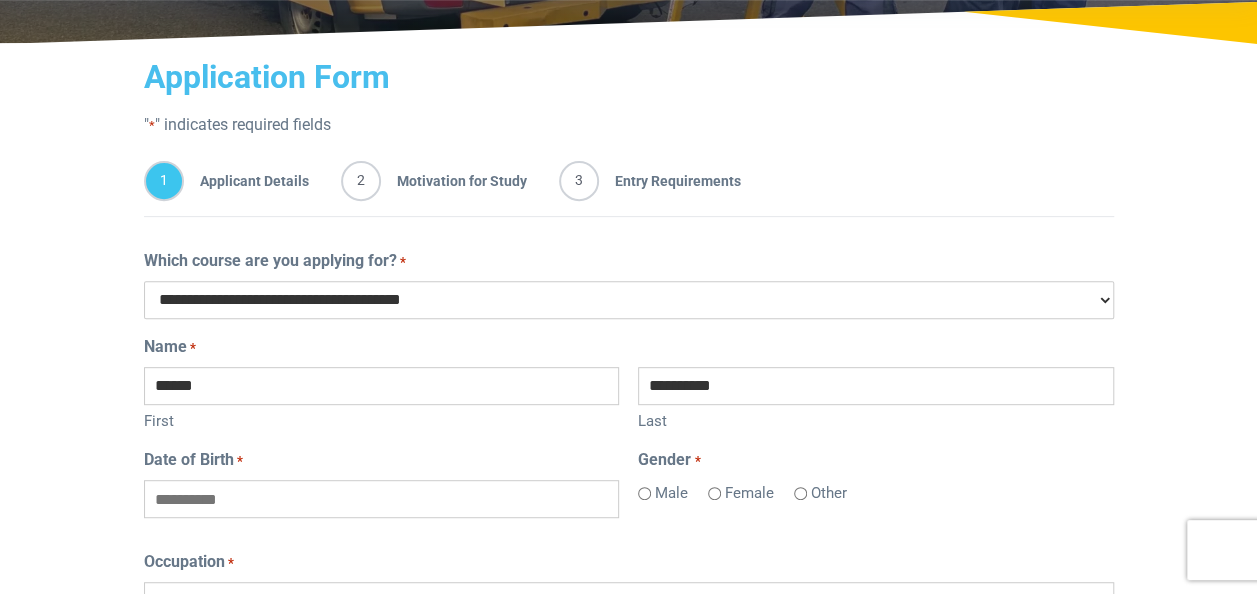 type on "**********" 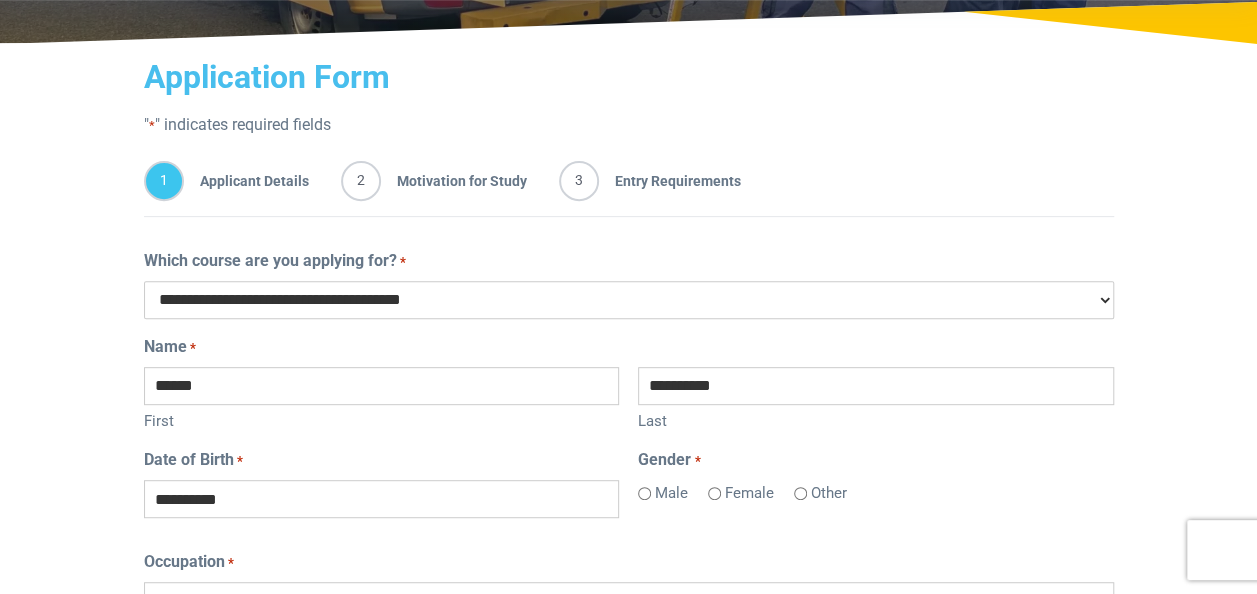 type on "**********" 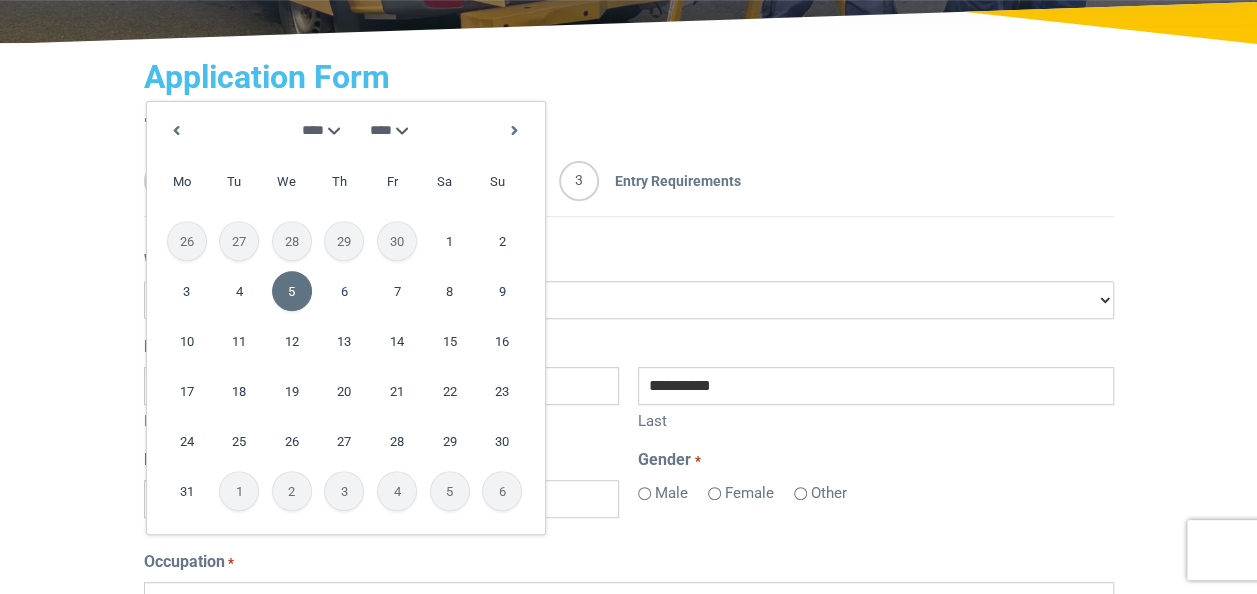 click on "Gender *" at bounding box center (875, 460) 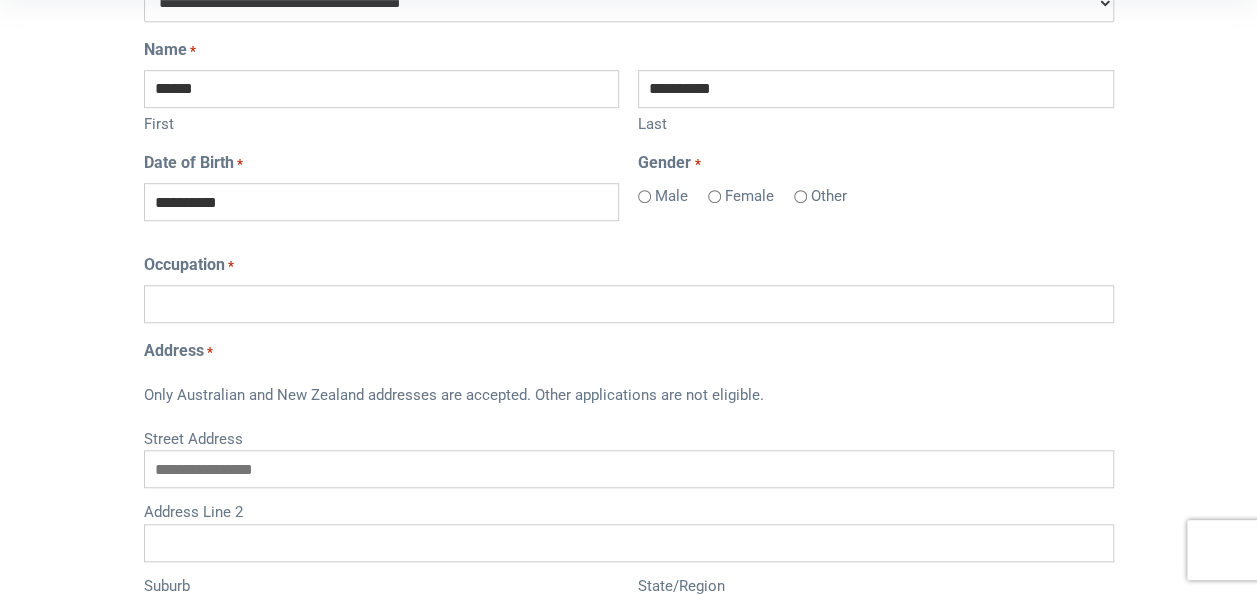 scroll, scrollTop: 600, scrollLeft: 0, axis: vertical 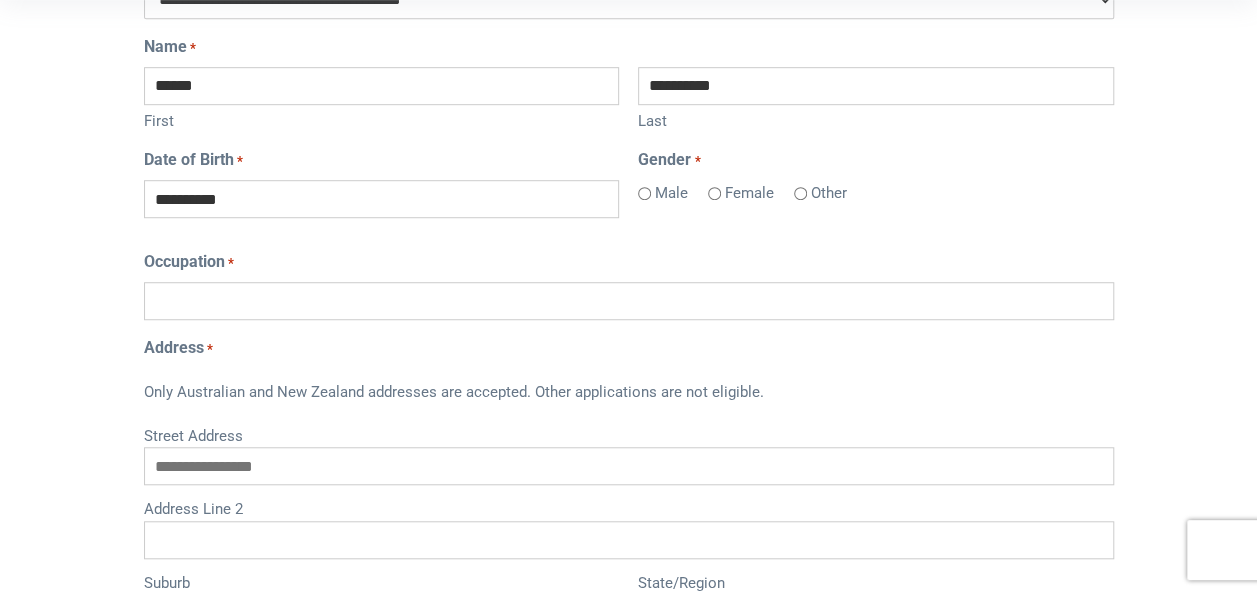 click on "Occupation *" at bounding box center (629, 301) 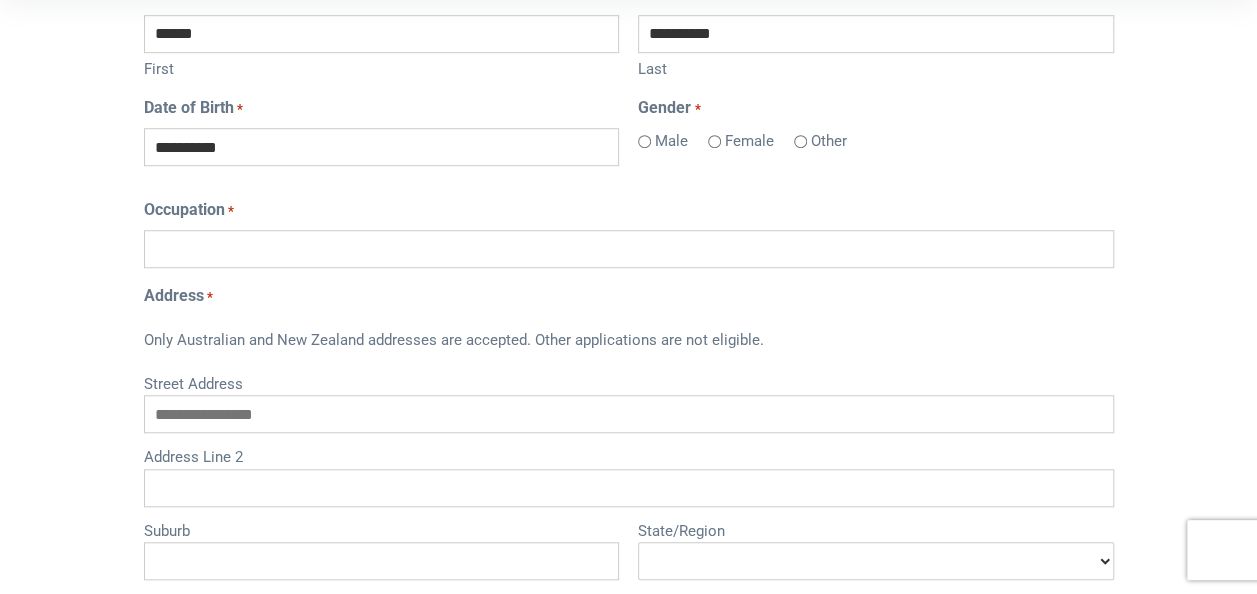 scroll, scrollTop: 700, scrollLeft: 0, axis: vertical 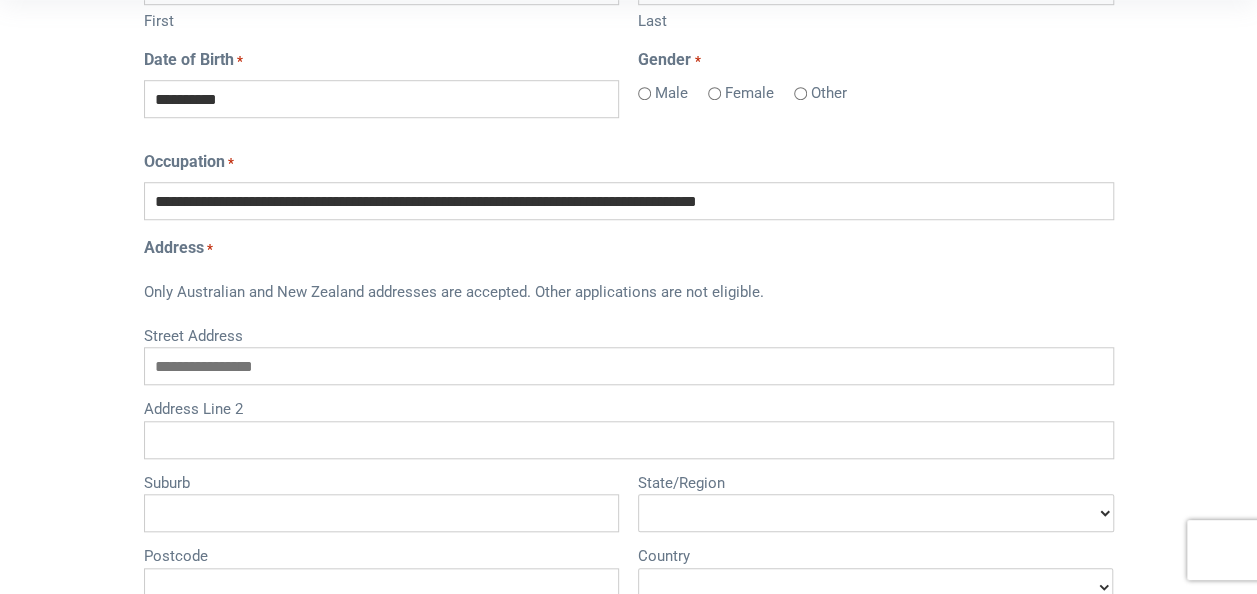 click on "**********" at bounding box center (629, 201) 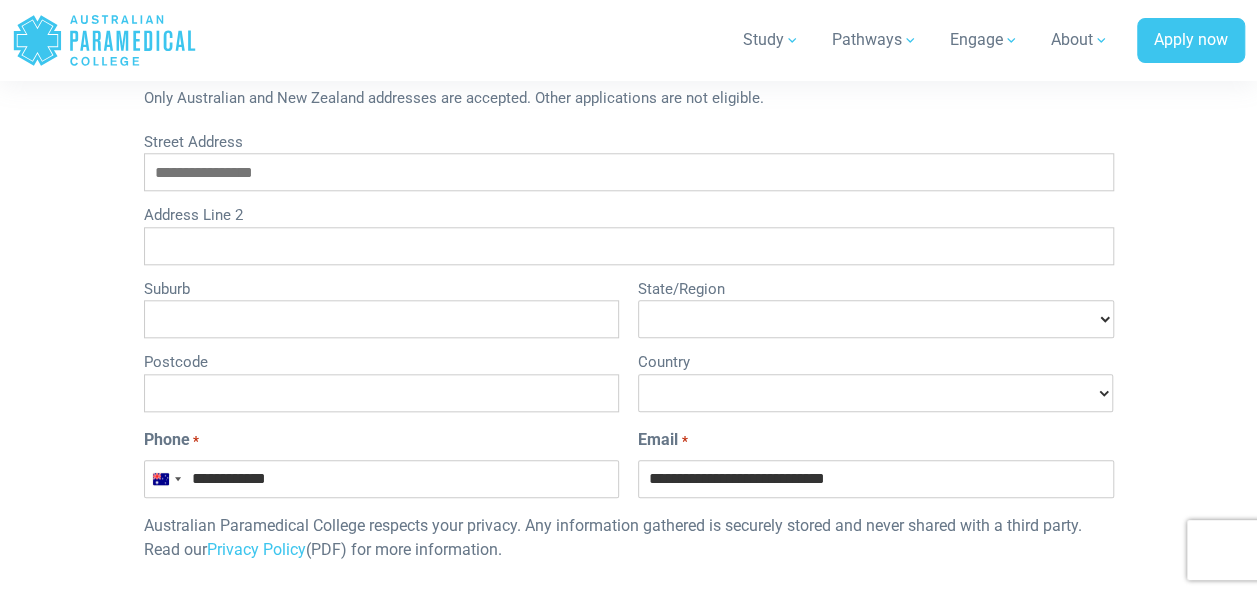 scroll, scrollTop: 900, scrollLeft: 0, axis: vertical 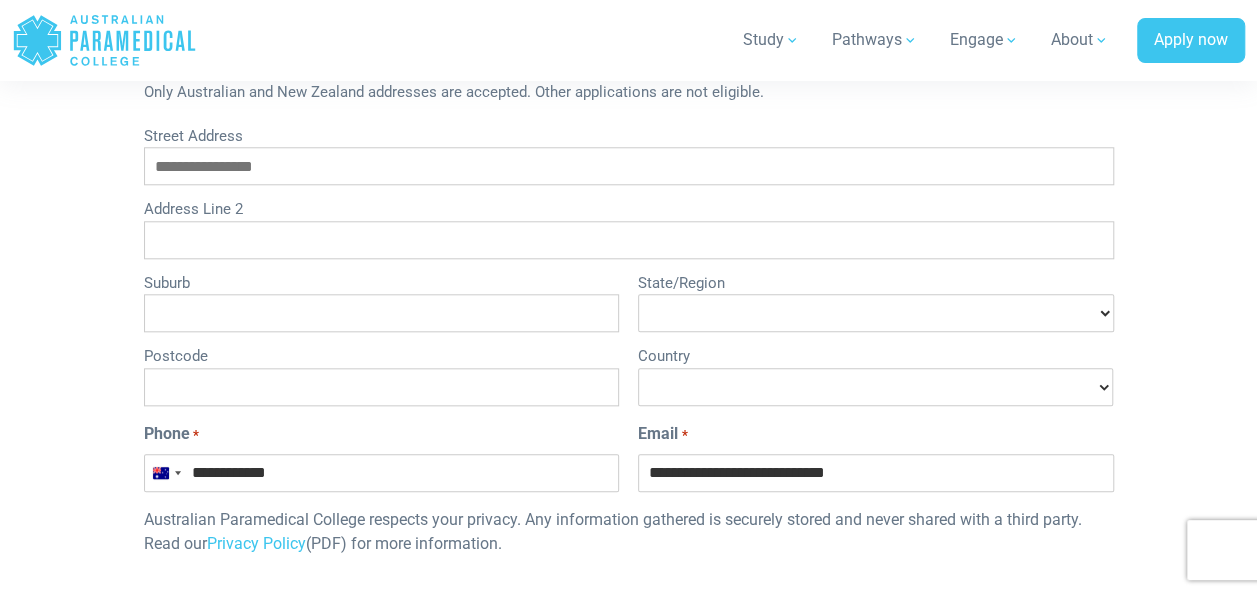 type on "**********" 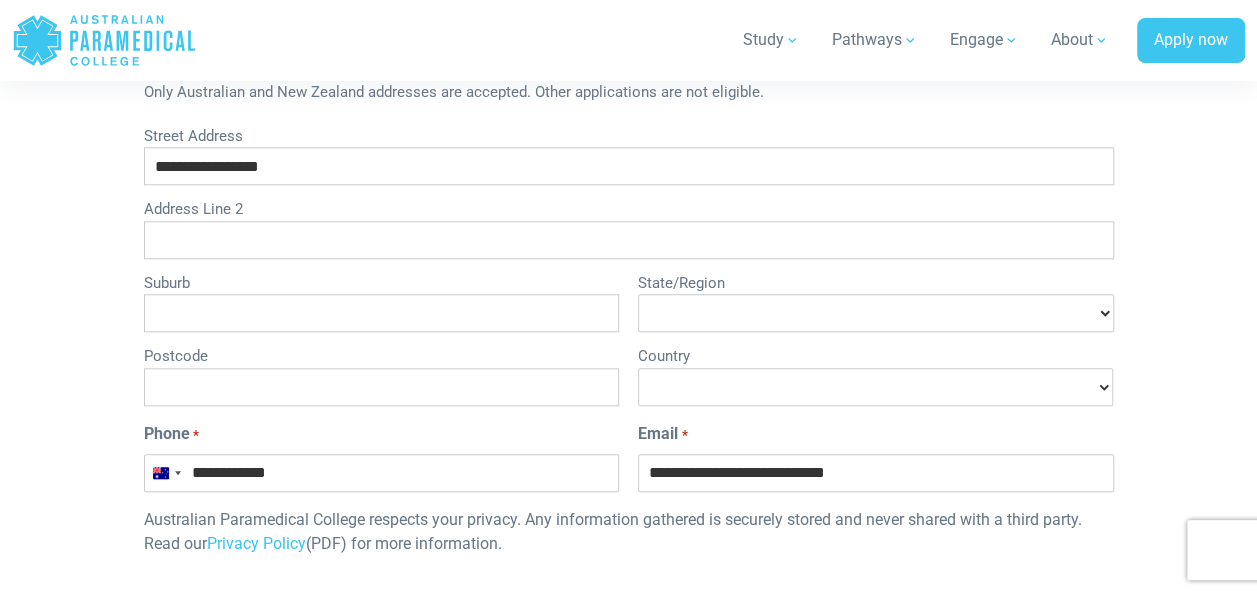 type on "**********" 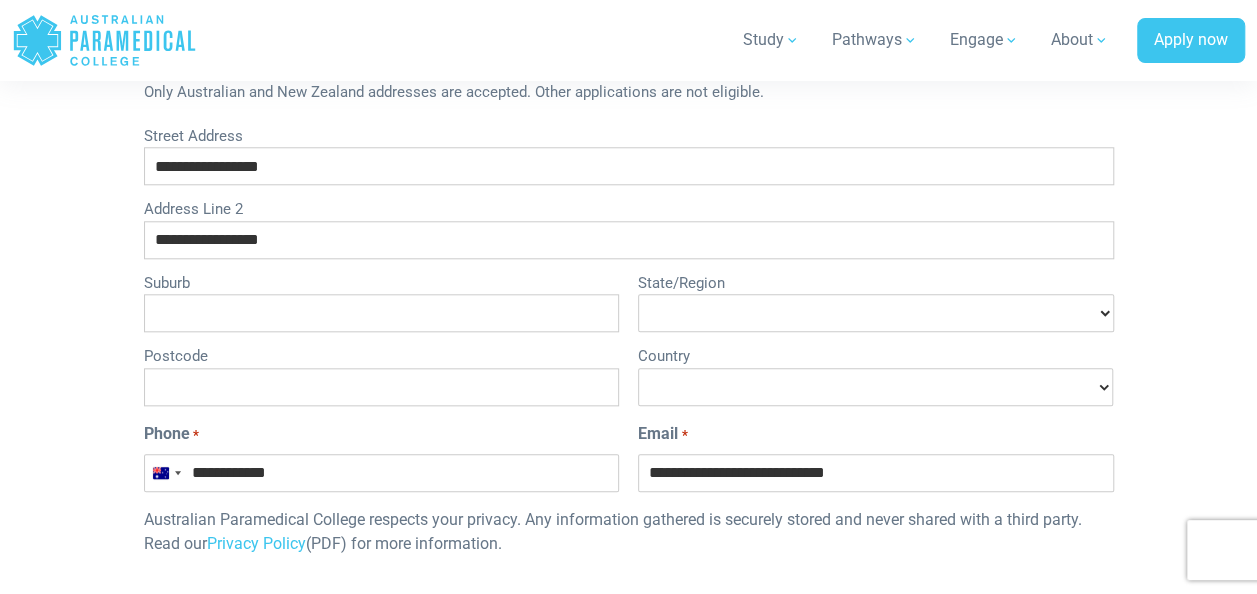 type on "**********" 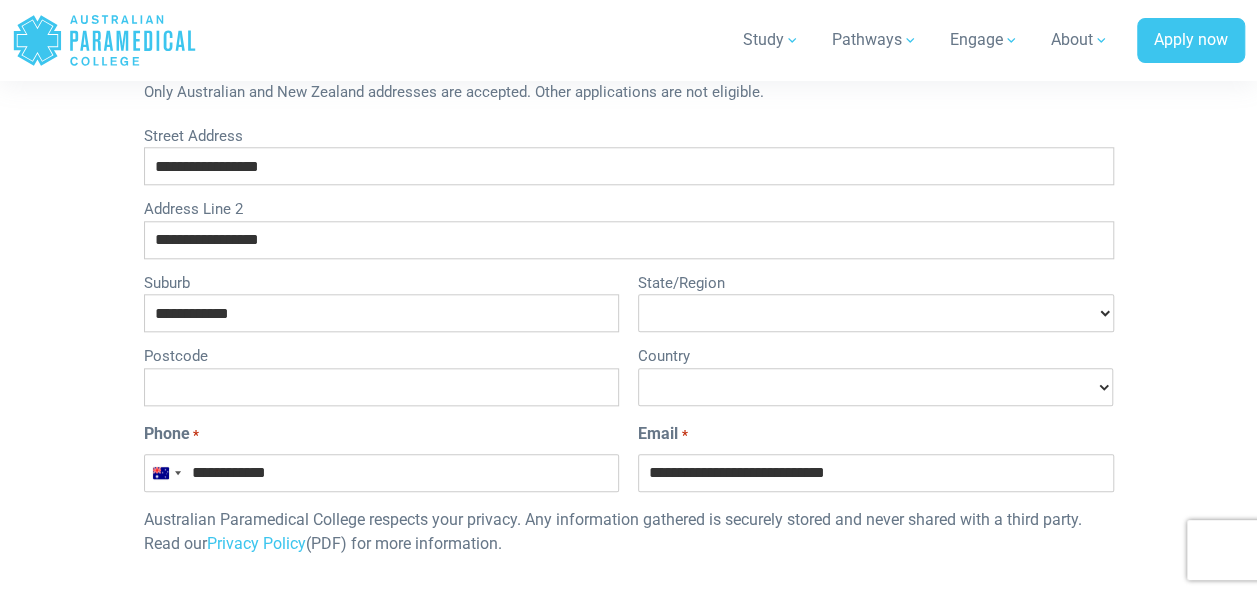 type on "****" 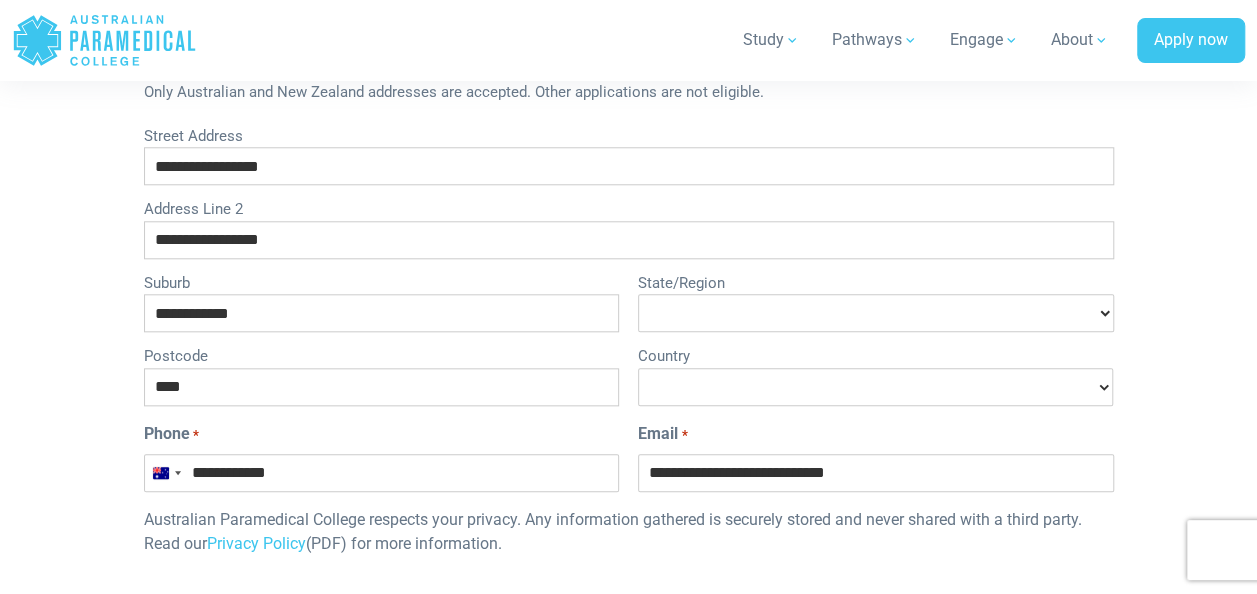 click on "**********" at bounding box center [875, 313] 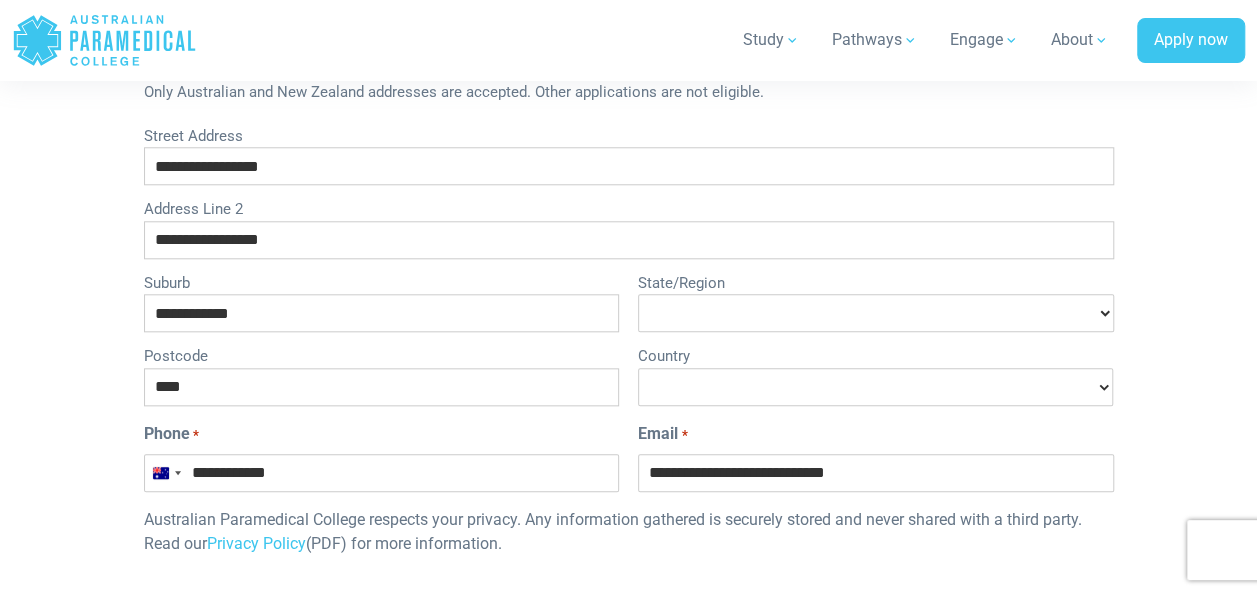 select on "**********" 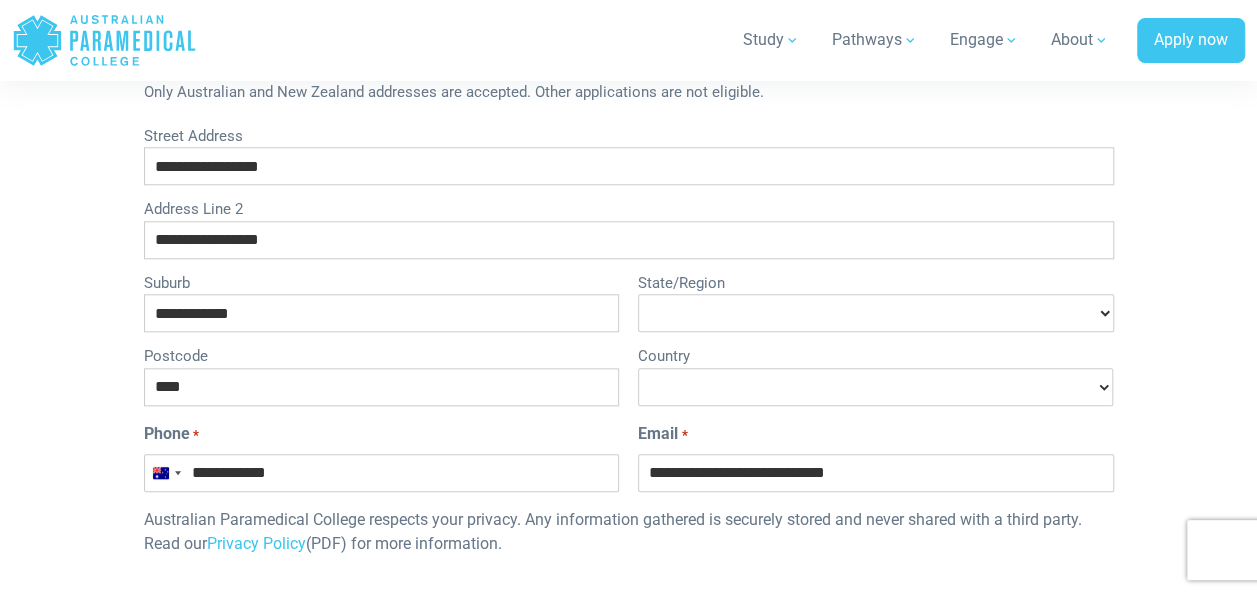 click on "**********" at bounding box center [875, 313] 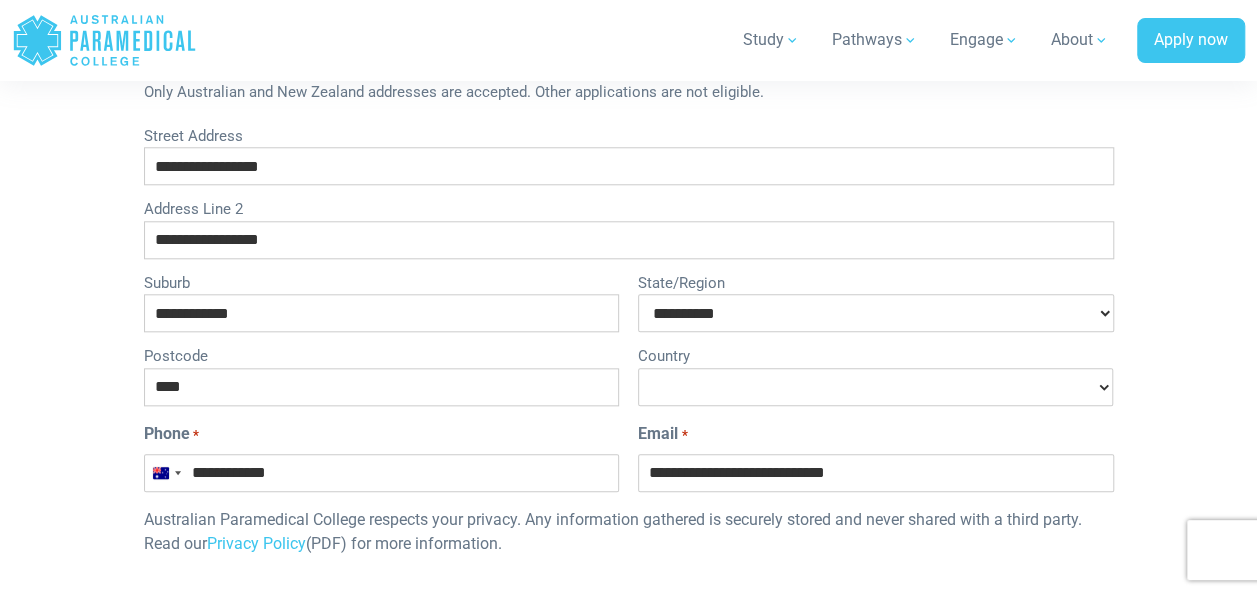 click on "**********" at bounding box center [875, 387] 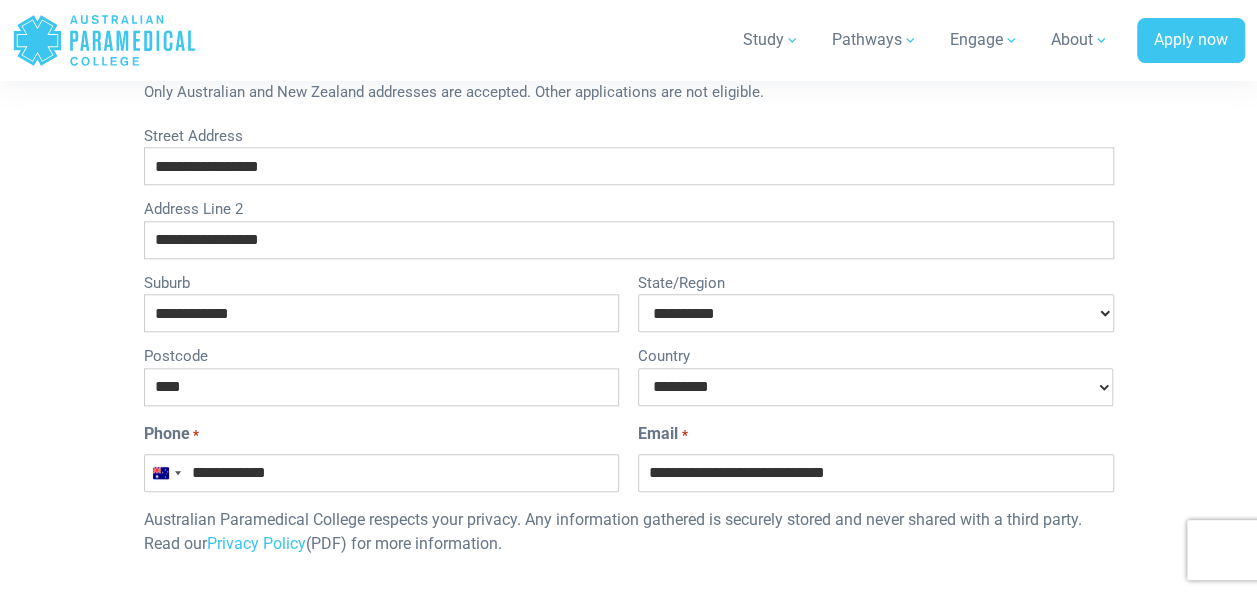 click on "**********" at bounding box center (875, 387) 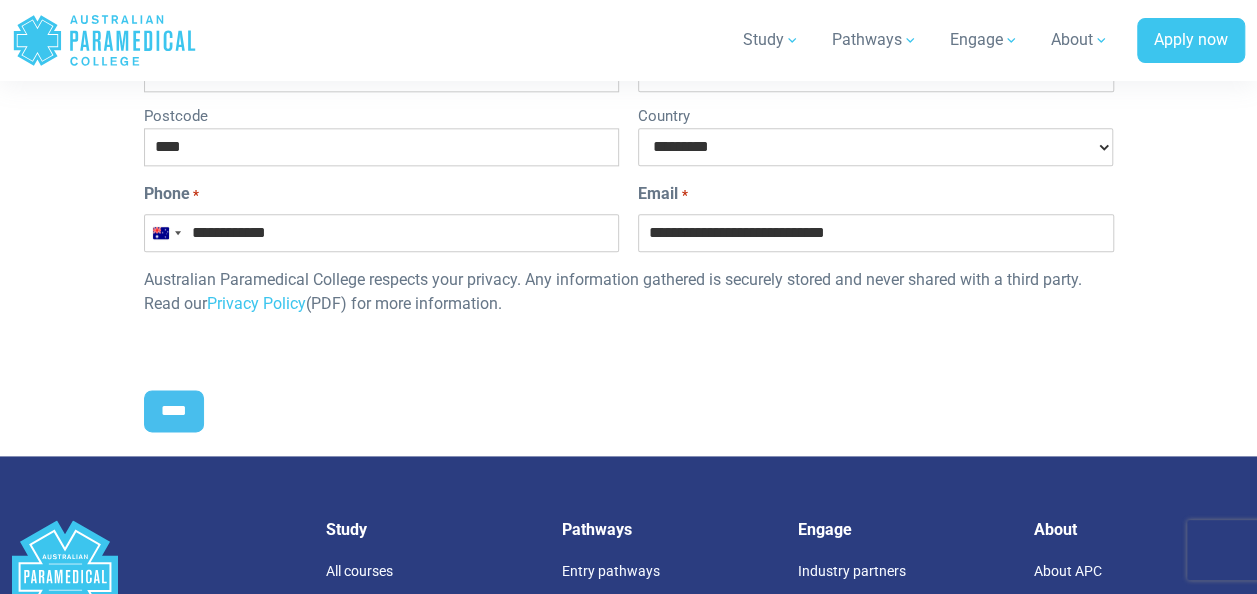 scroll, scrollTop: 1200, scrollLeft: 0, axis: vertical 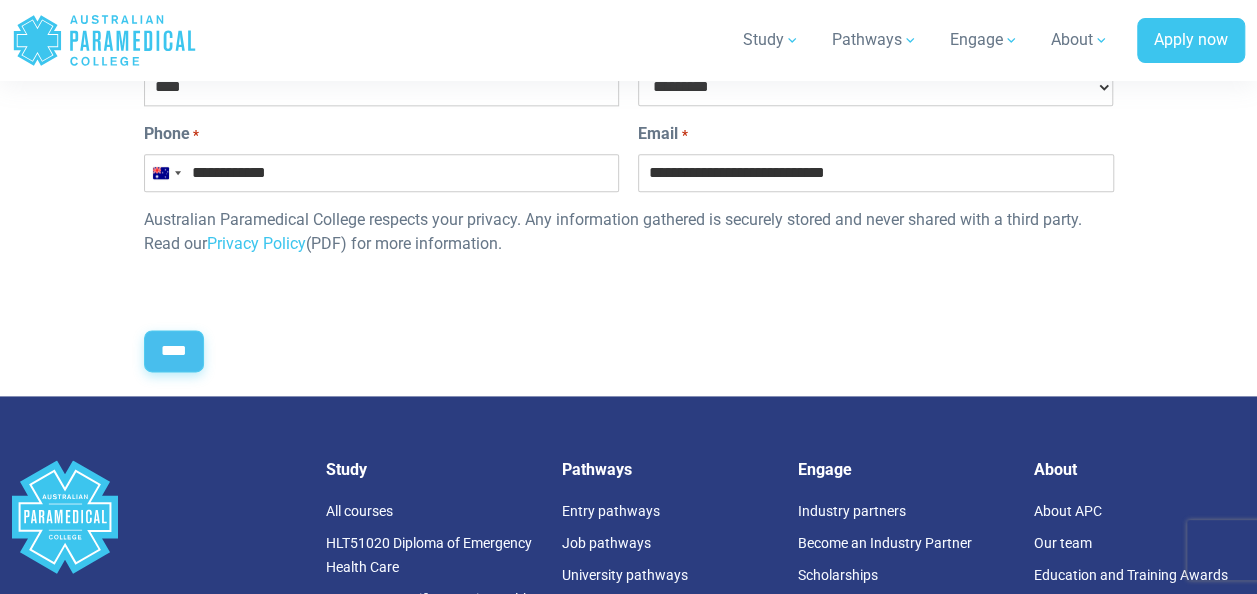 click on "****" at bounding box center [174, 351] 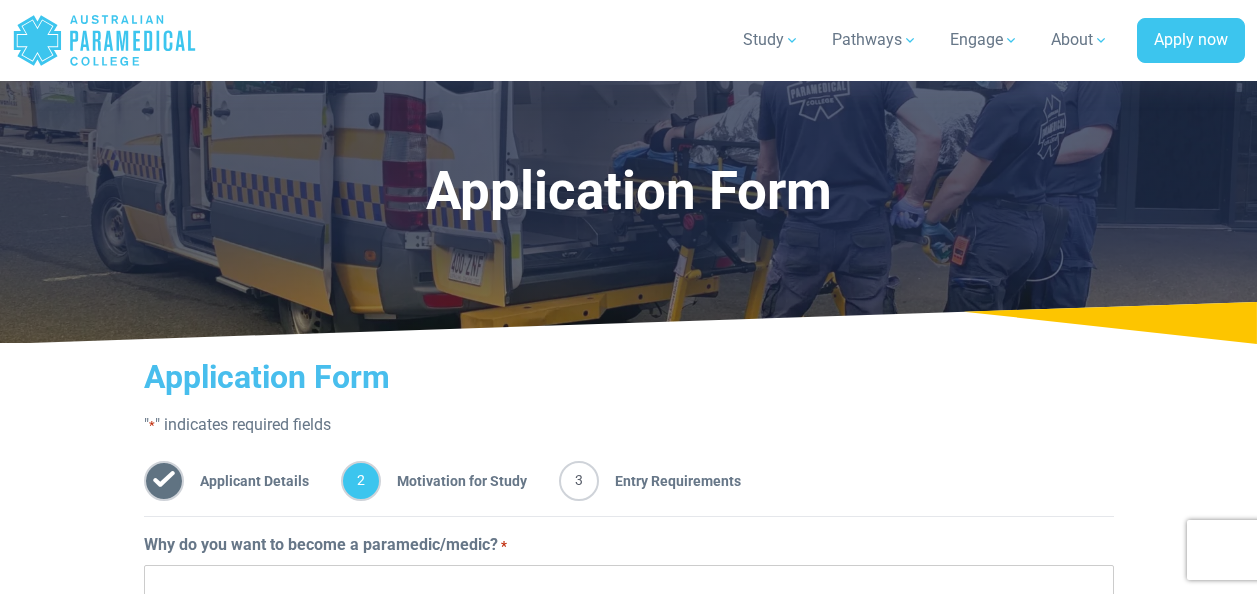 scroll, scrollTop: 358, scrollLeft: 0, axis: vertical 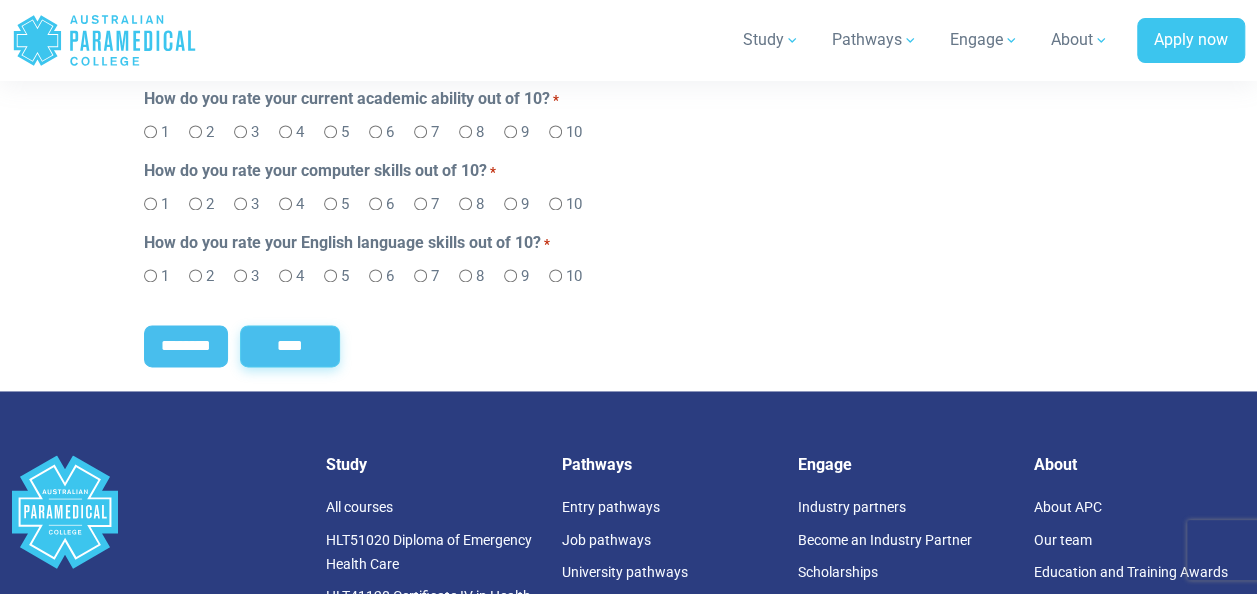 click on "****" at bounding box center (290, 346) 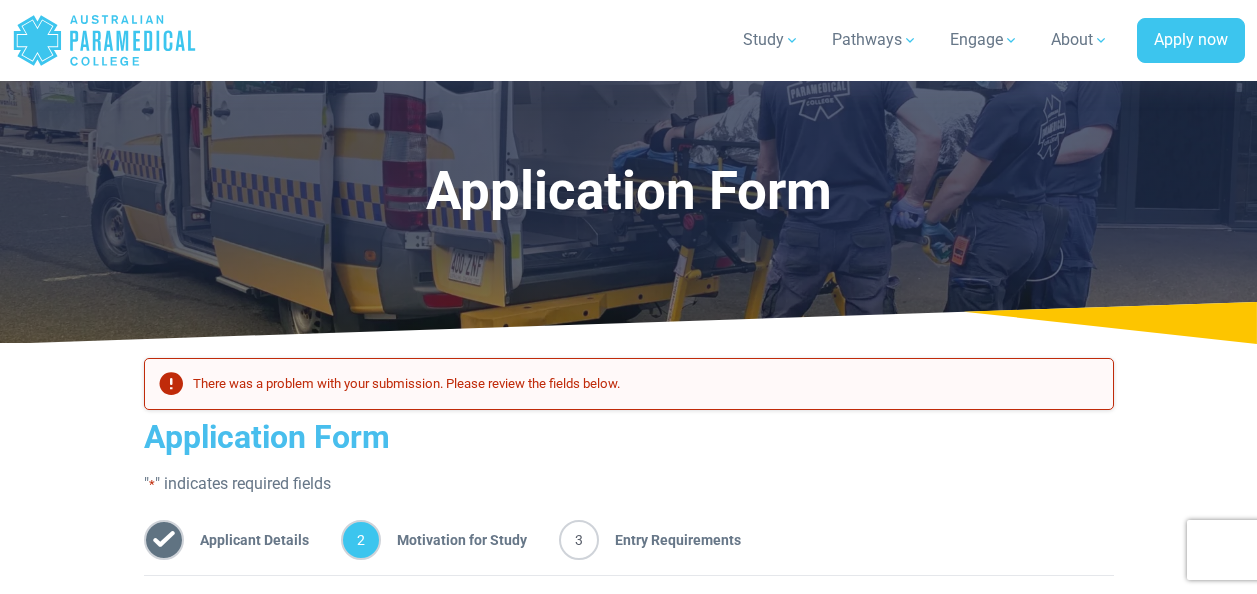 scroll, scrollTop: 358, scrollLeft: 0, axis: vertical 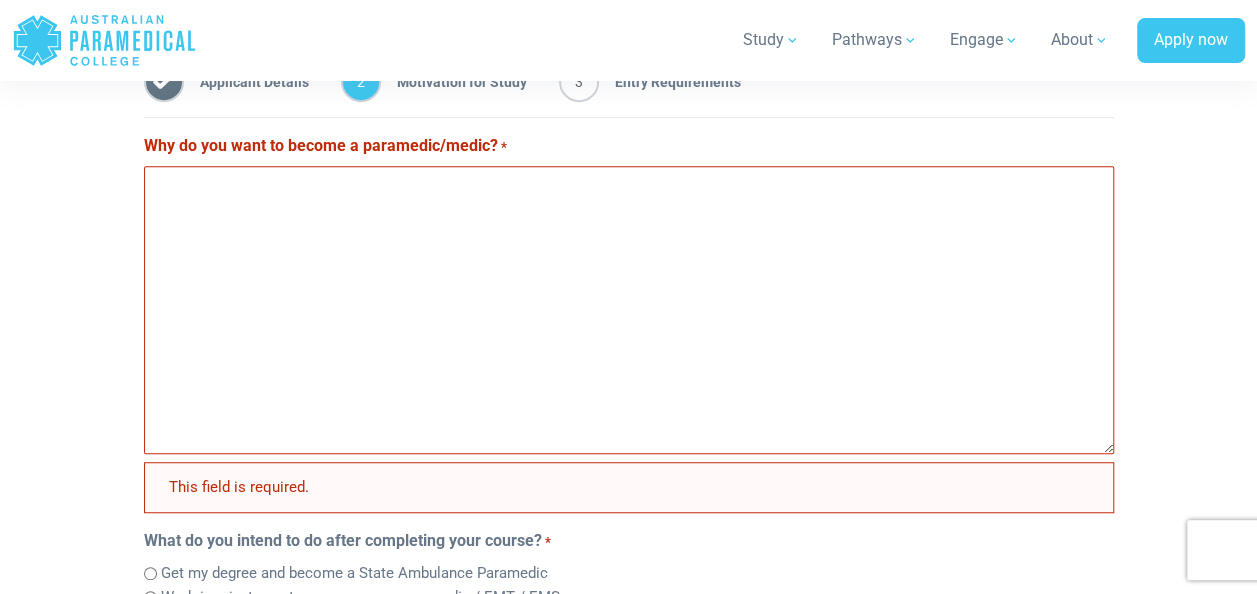 click on "Why do you want to become a paramedic/medic? *" at bounding box center (629, 310) 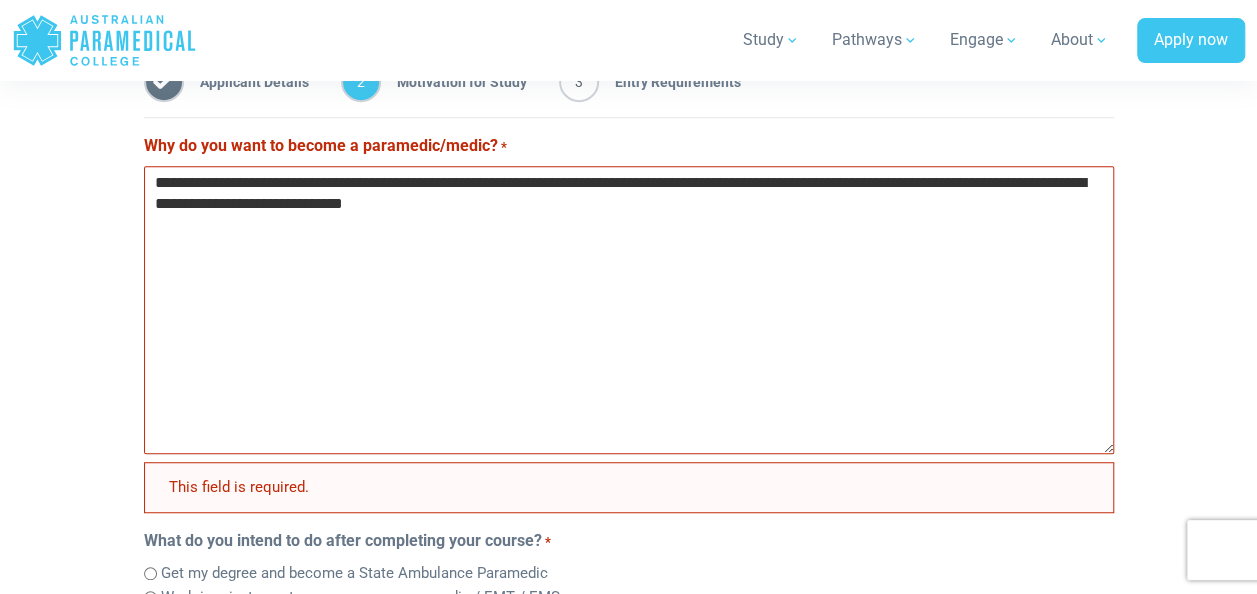 click on "**********" at bounding box center [629, 310] 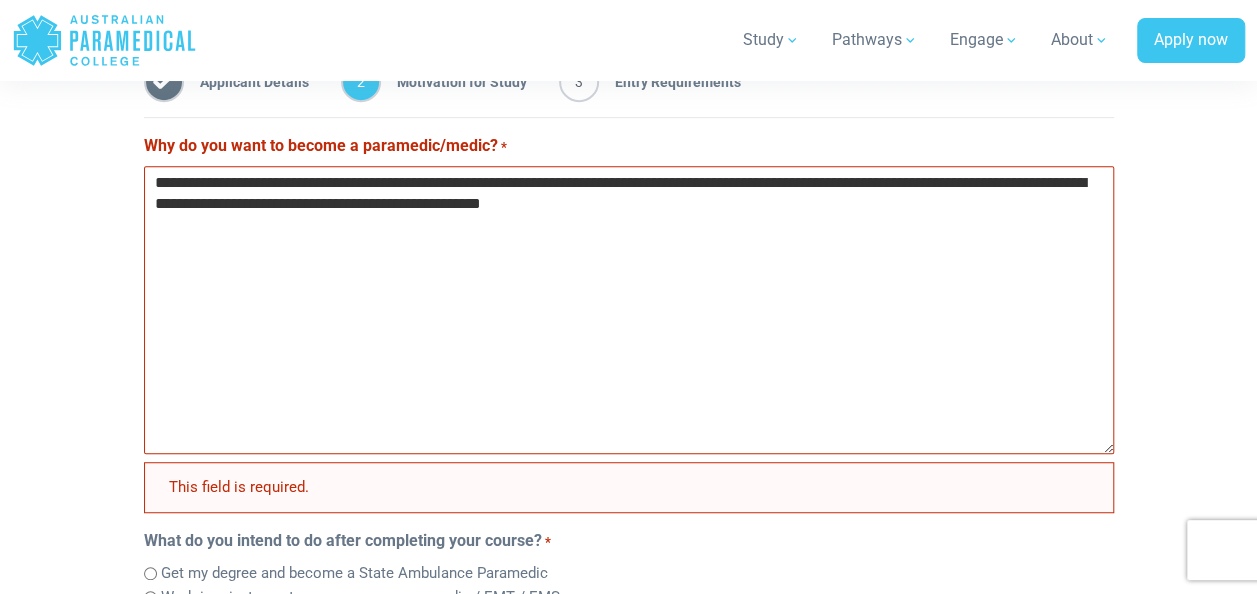click on "**********" at bounding box center [629, 310] 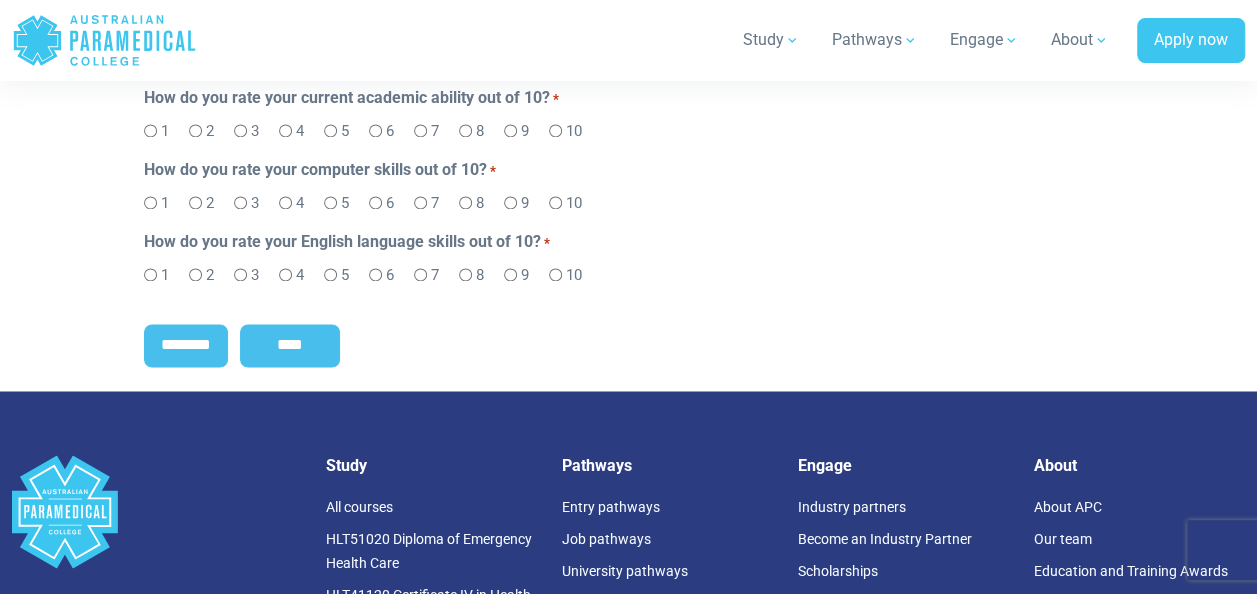 scroll, scrollTop: 1358, scrollLeft: 0, axis: vertical 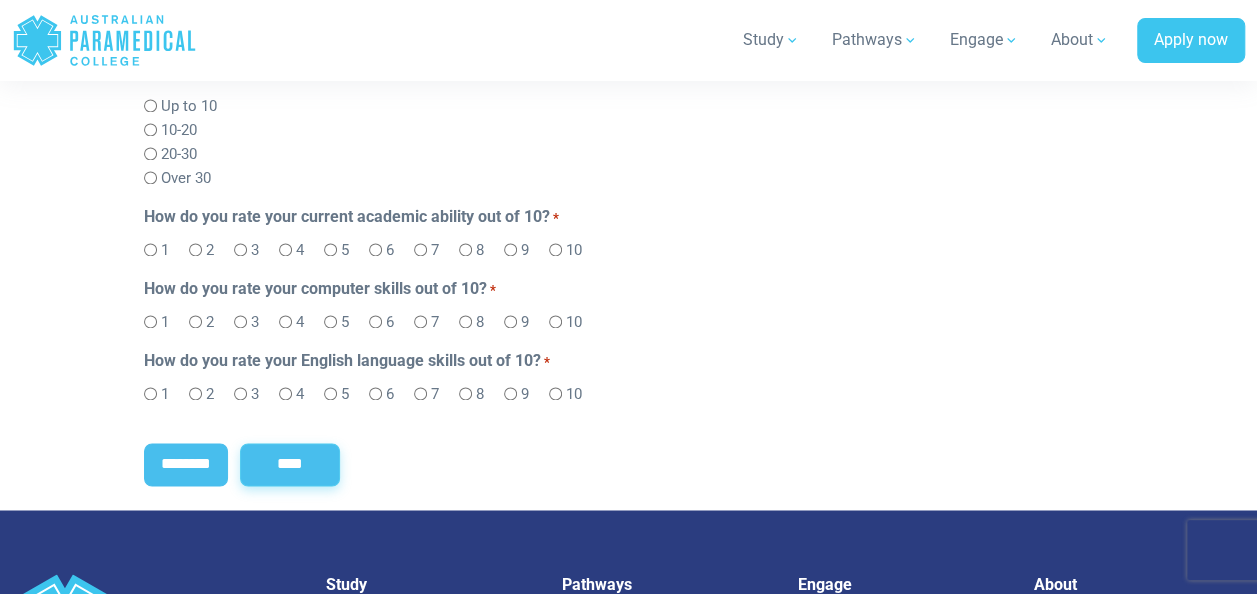 type on "**********" 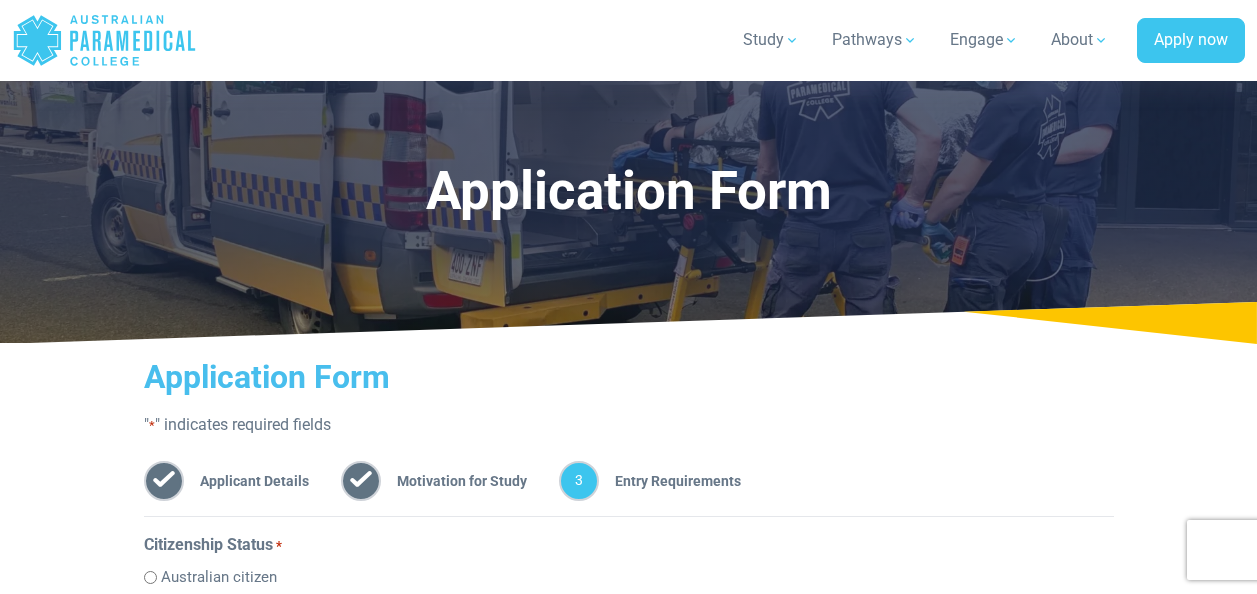 scroll, scrollTop: 358, scrollLeft: 0, axis: vertical 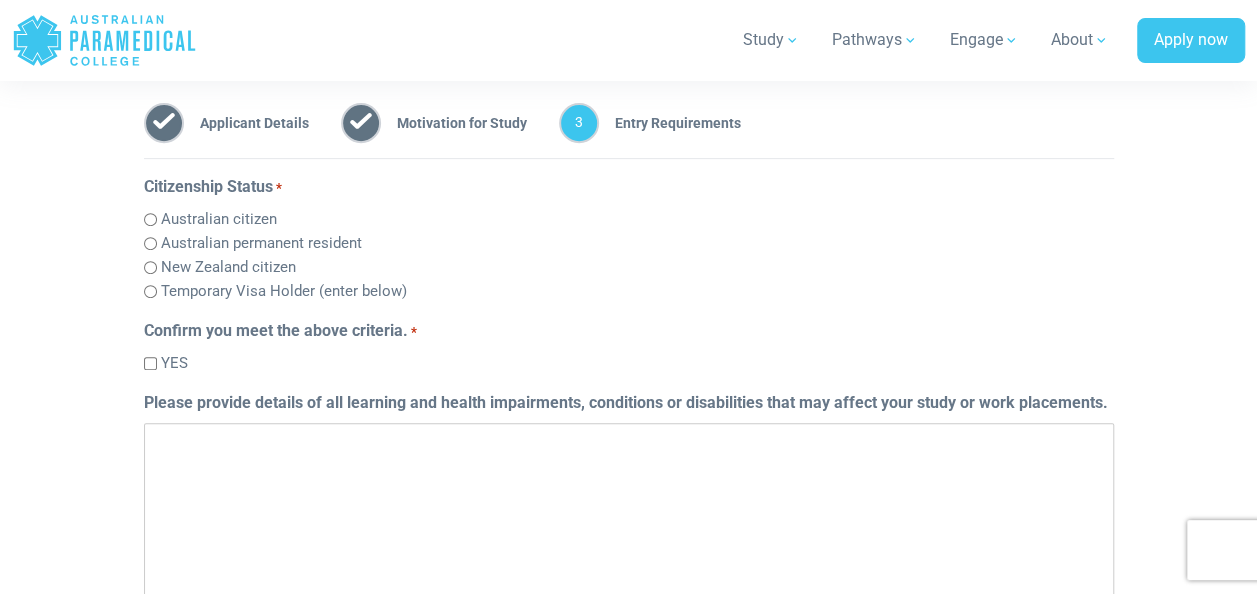click on "YES" at bounding box center (174, 363) 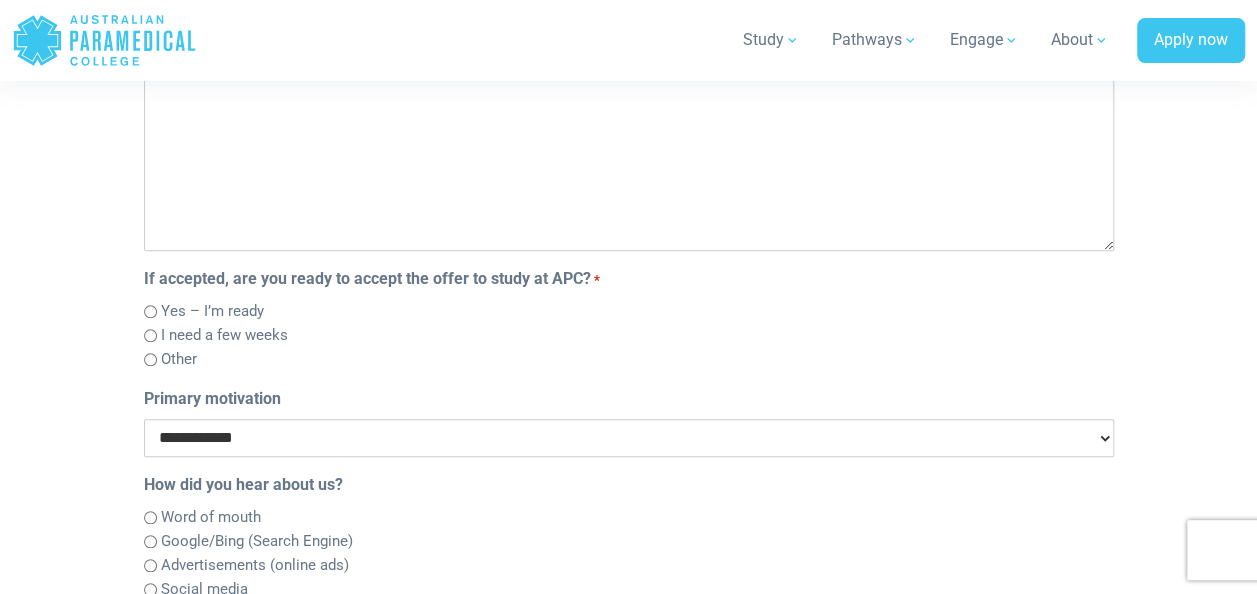 scroll, scrollTop: 858, scrollLeft: 0, axis: vertical 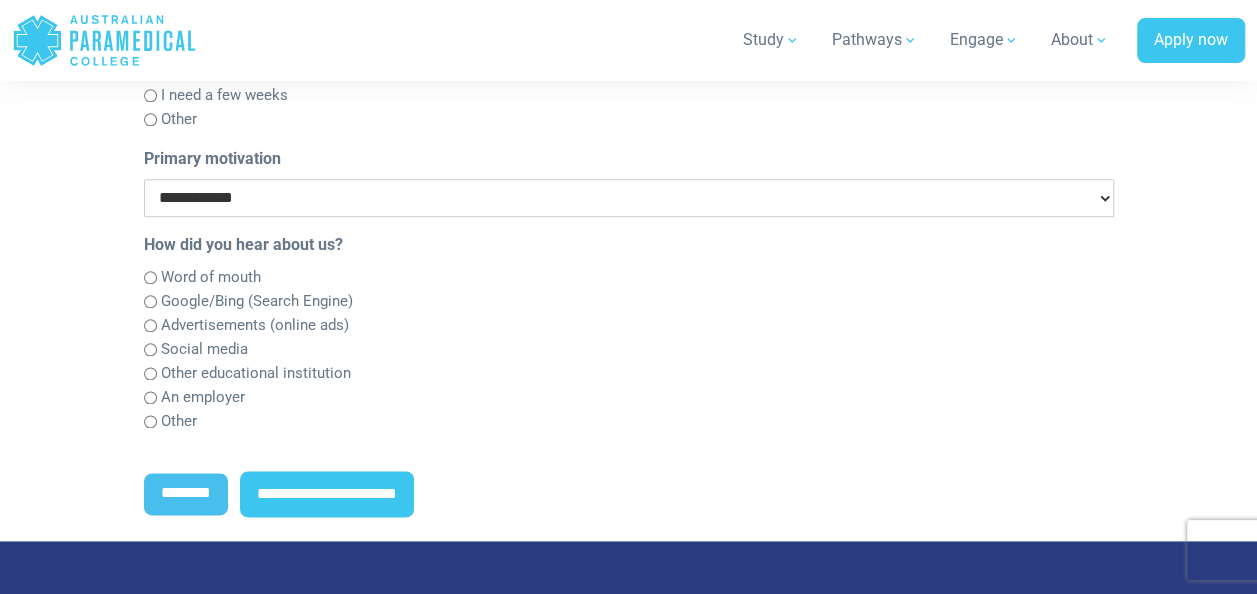 click on "**********" at bounding box center (629, 198) 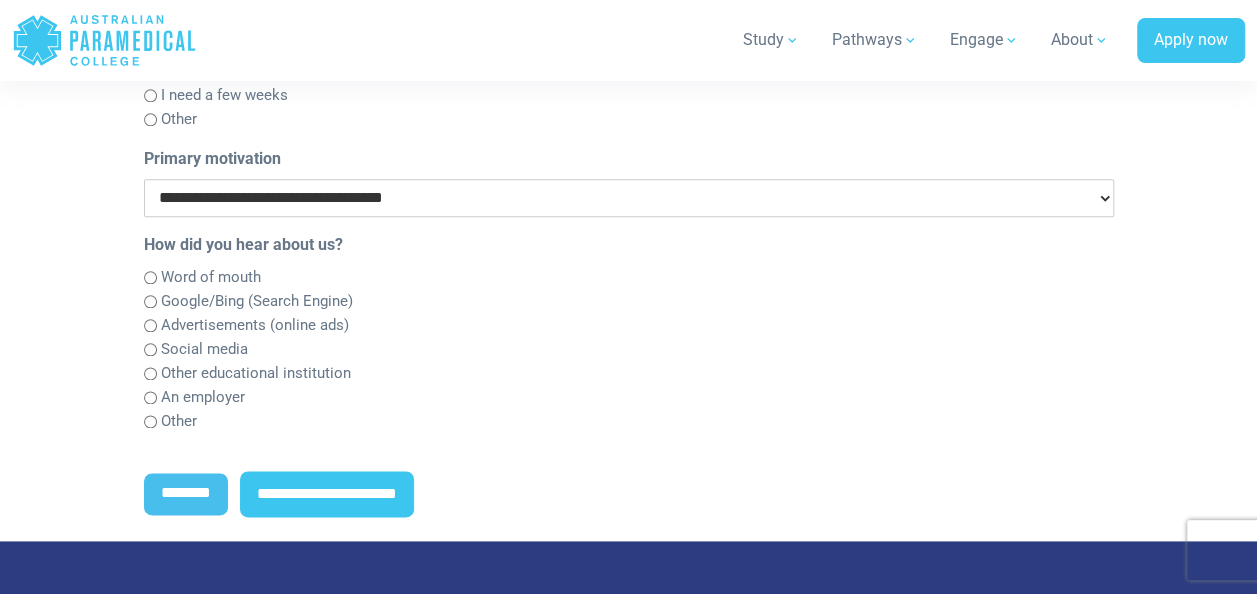 click on "**********" at bounding box center (629, 198) 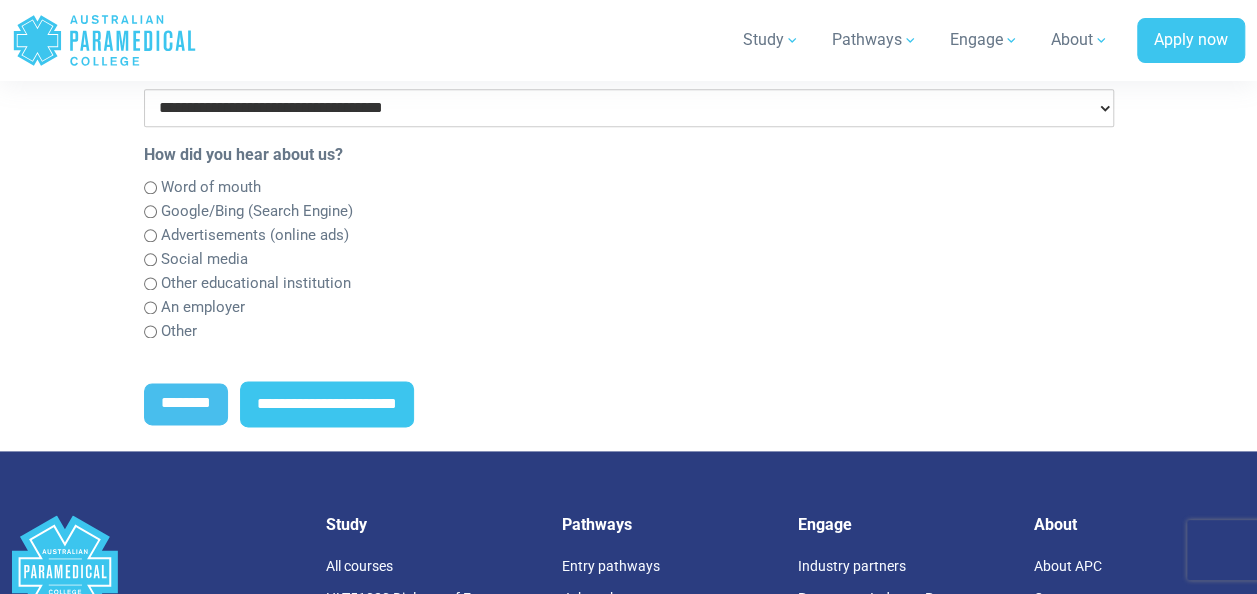 scroll, scrollTop: 1158, scrollLeft: 0, axis: vertical 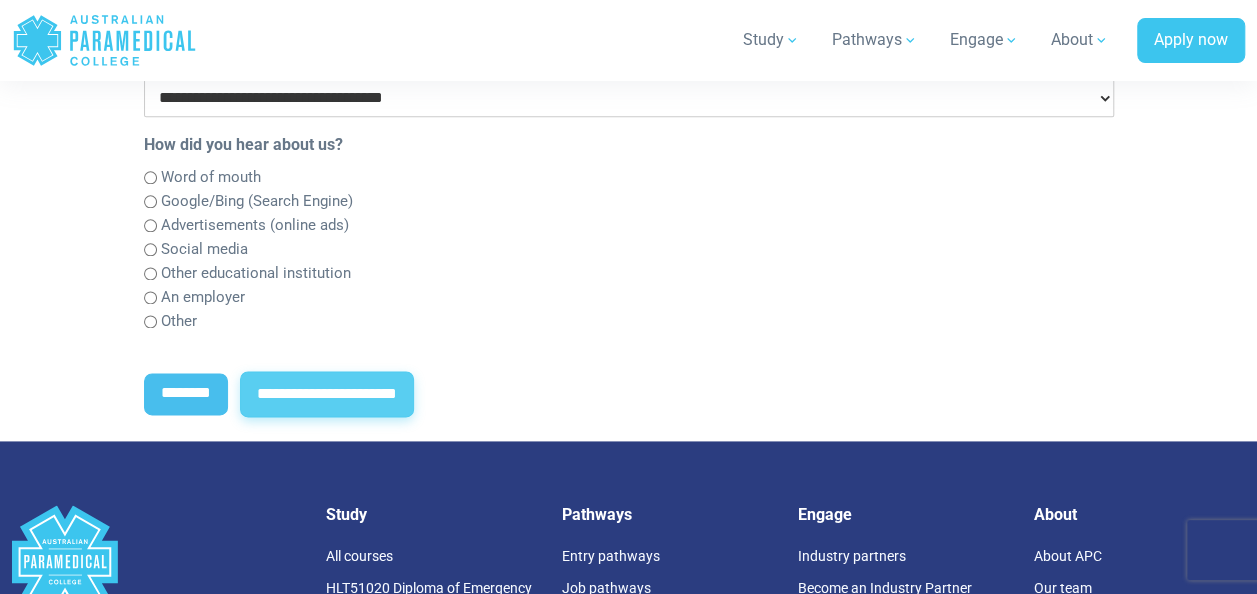 click on "**********" at bounding box center (327, 394) 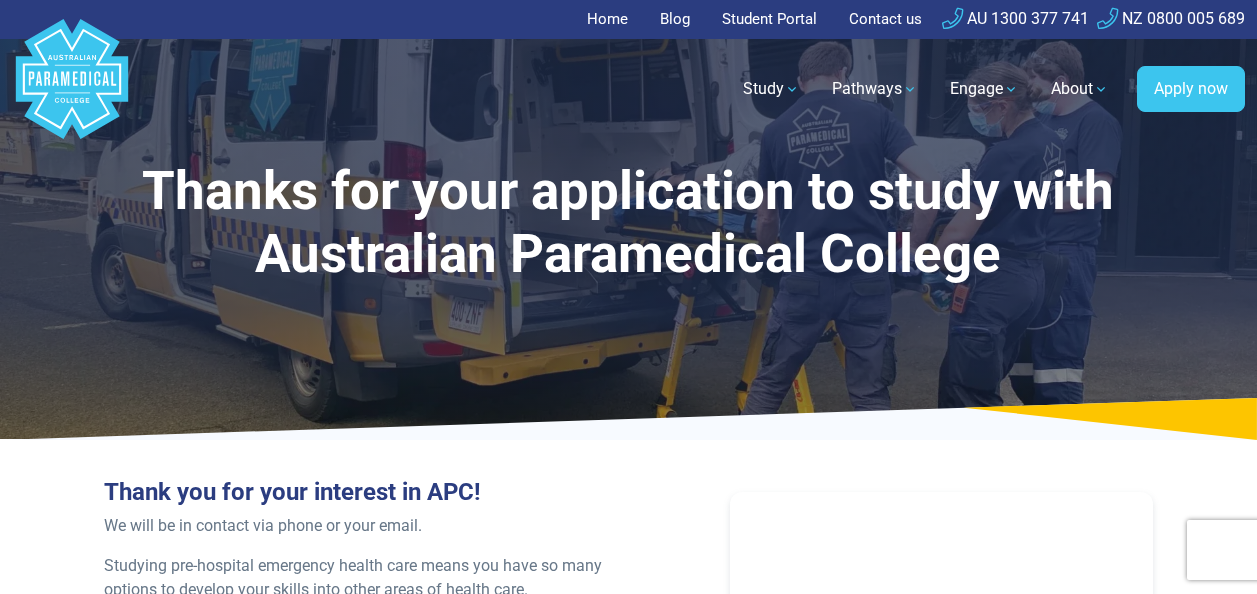 scroll, scrollTop: 0, scrollLeft: 0, axis: both 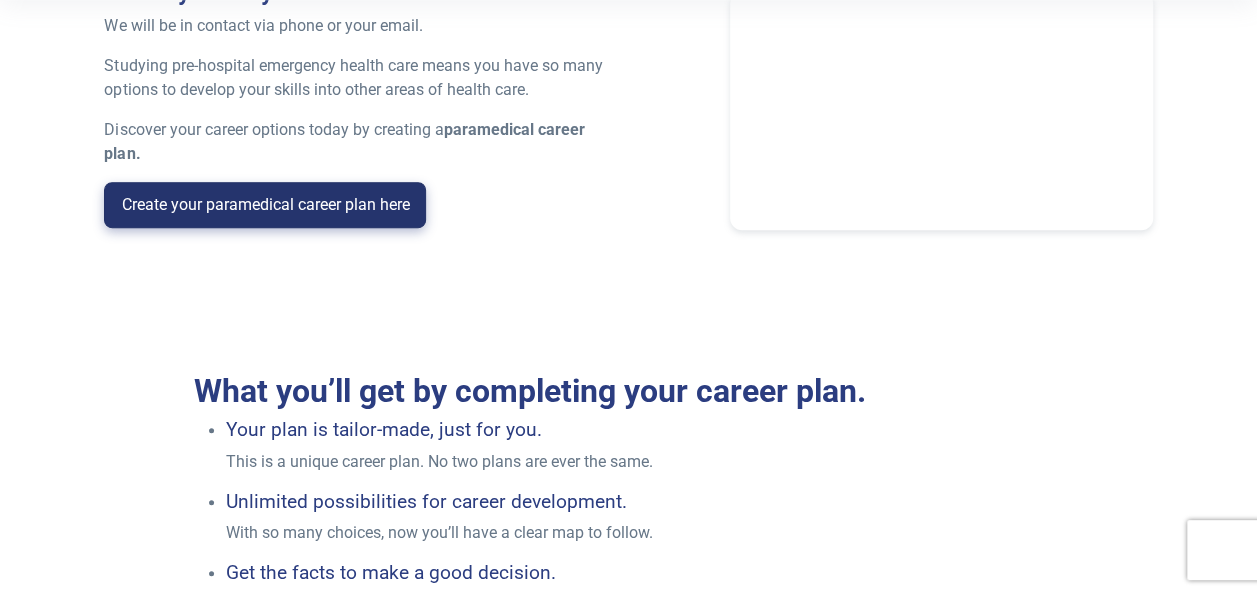 click on "Create your paramedical career plan here" at bounding box center [265, 205] 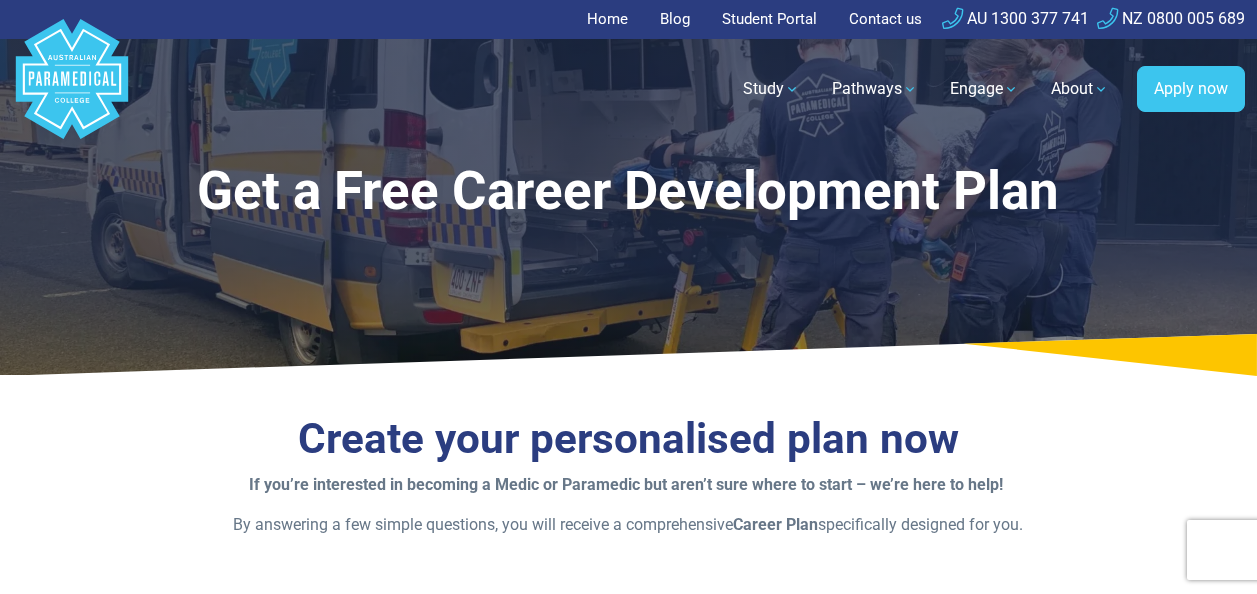 scroll, scrollTop: 0, scrollLeft: 0, axis: both 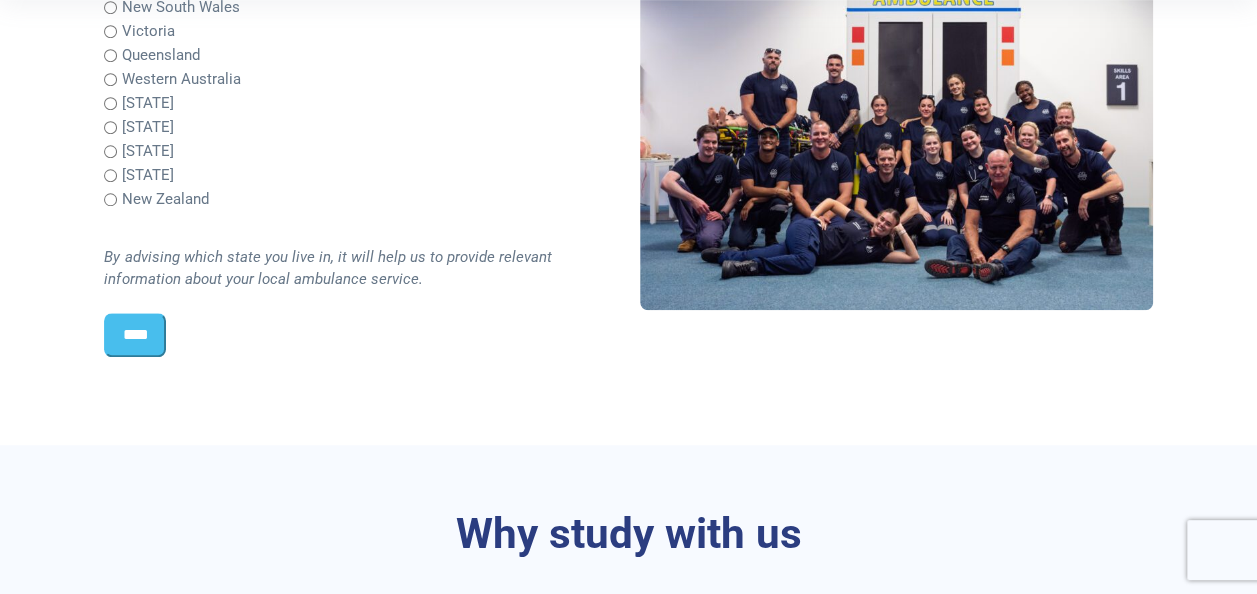 click on "****" at bounding box center (135, 335) 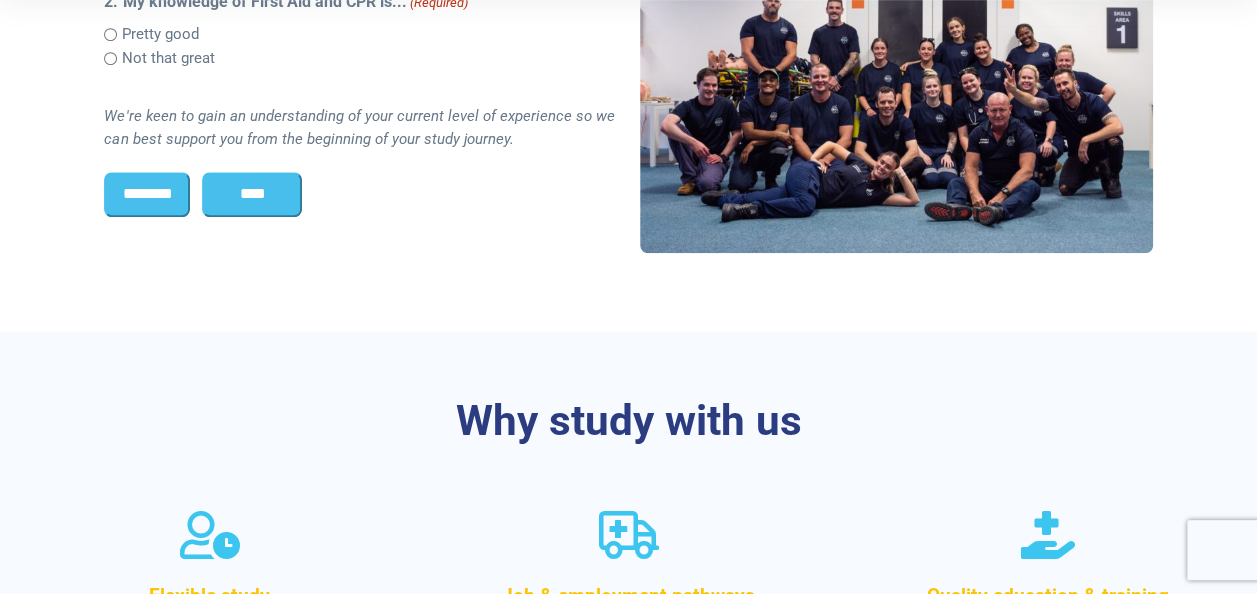 scroll, scrollTop: 528, scrollLeft: 0, axis: vertical 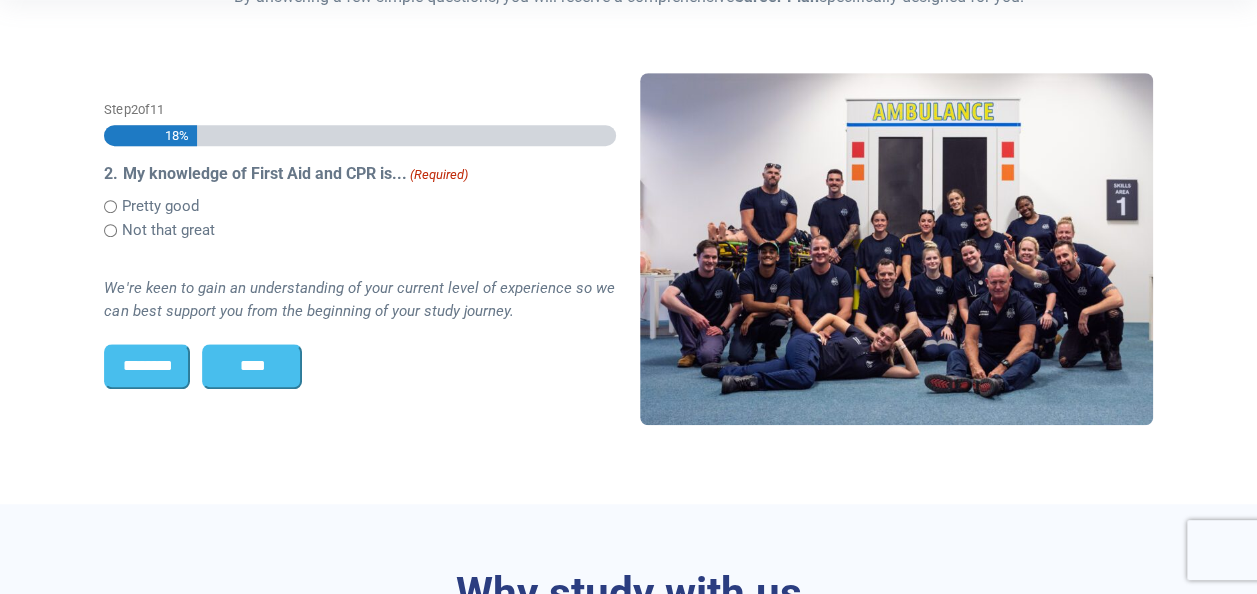 click on "****" at bounding box center [252, 366] 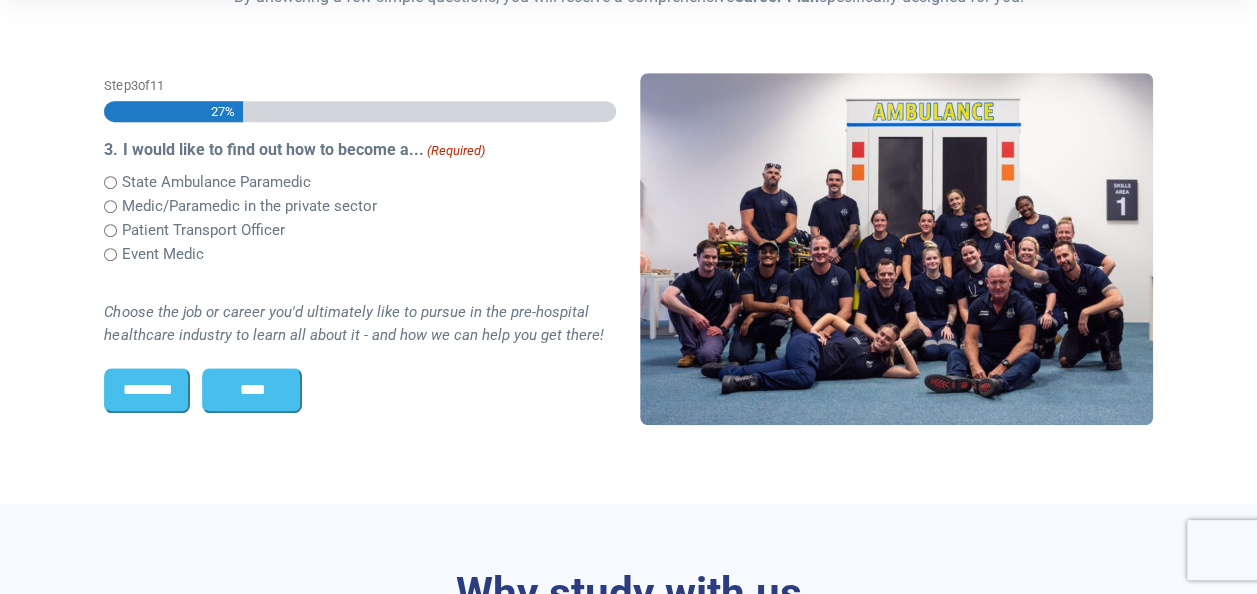 scroll, scrollTop: 504, scrollLeft: 0, axis: vertical 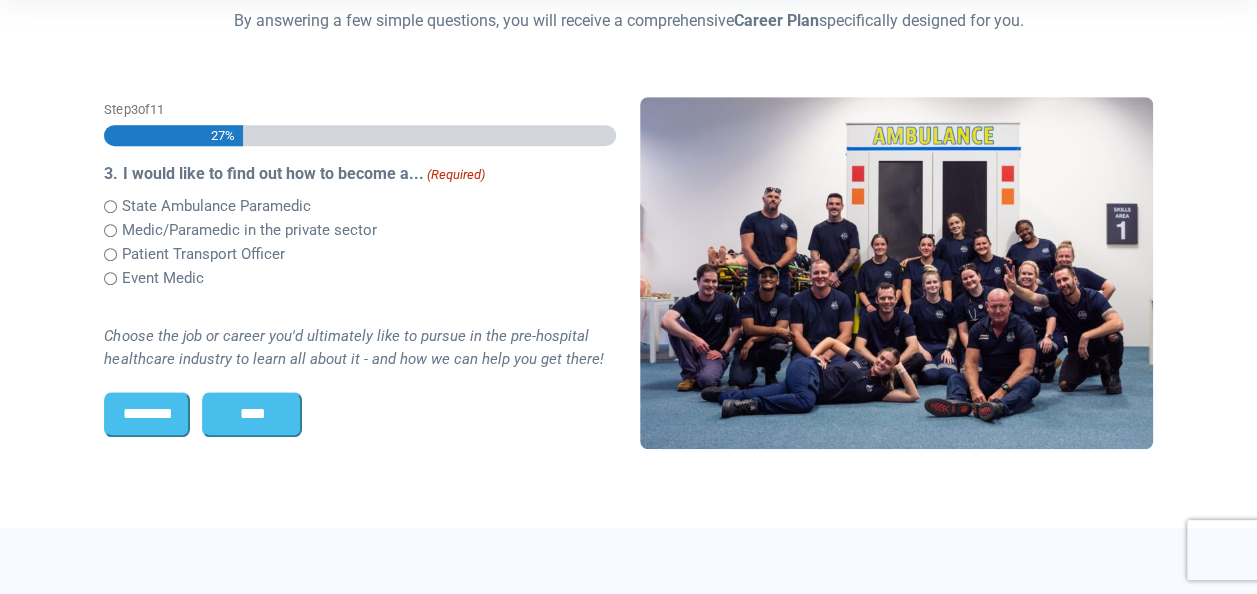 click on "****" at bounding box center (252, 414) 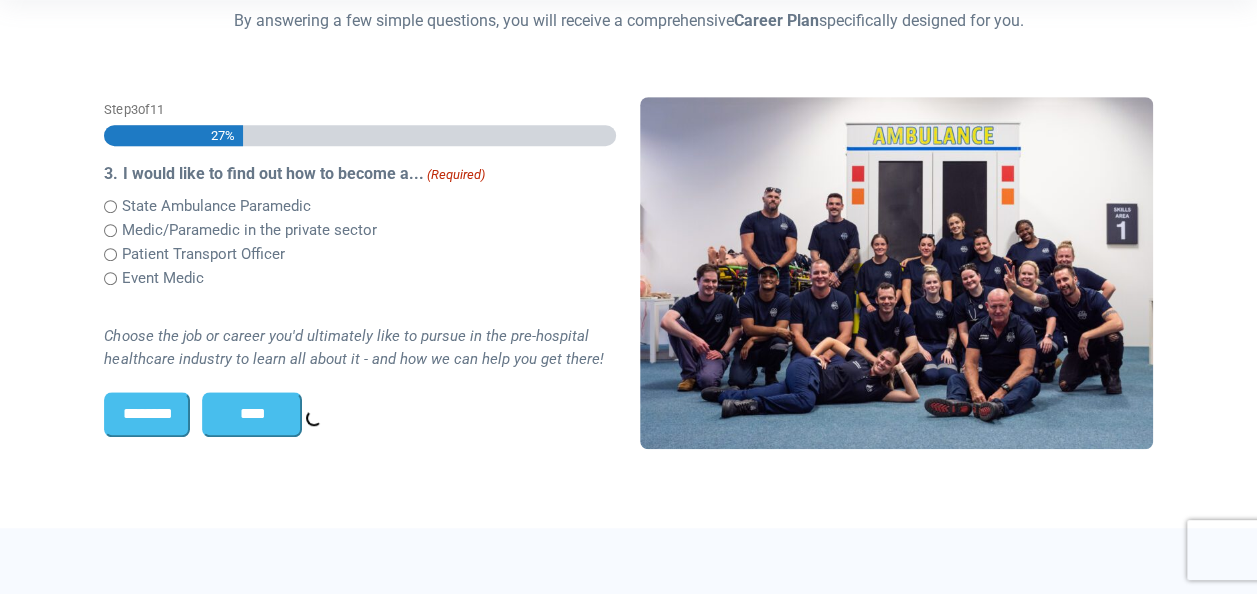 scroll, scrollTop: 516, scrollLeft: 0, axis: vertical 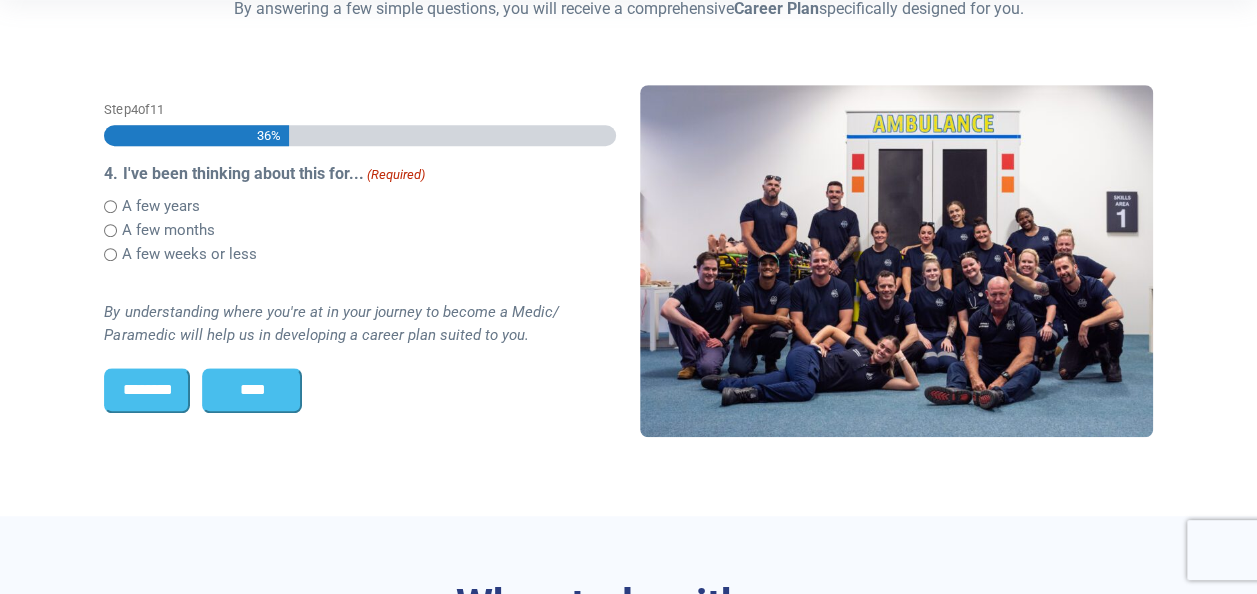 click on "****" at bounding box center (252, 390) 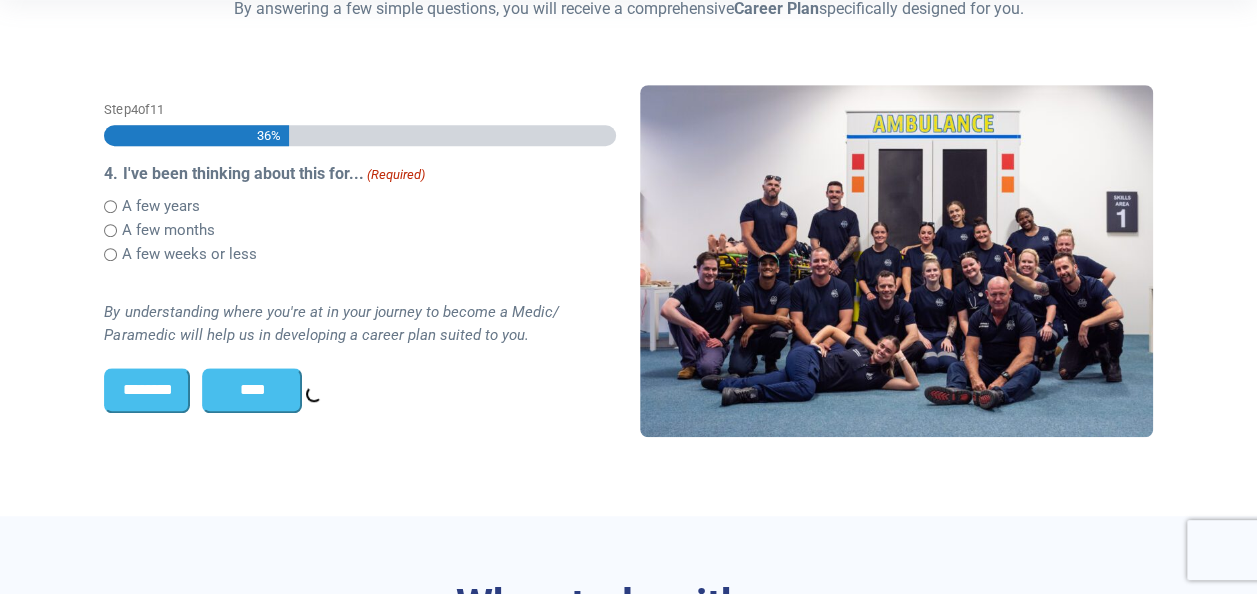 scroll, scrollTop: 532, scrollLeft: 0, axis: vertical 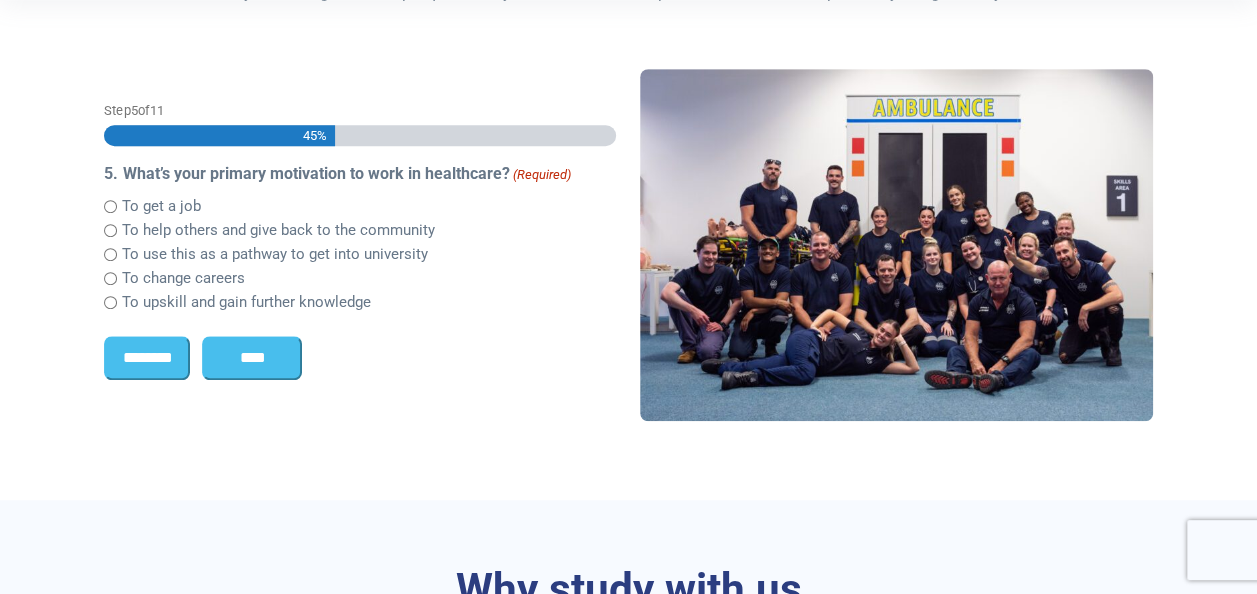 click on "****" at bounding box center (252, 358) 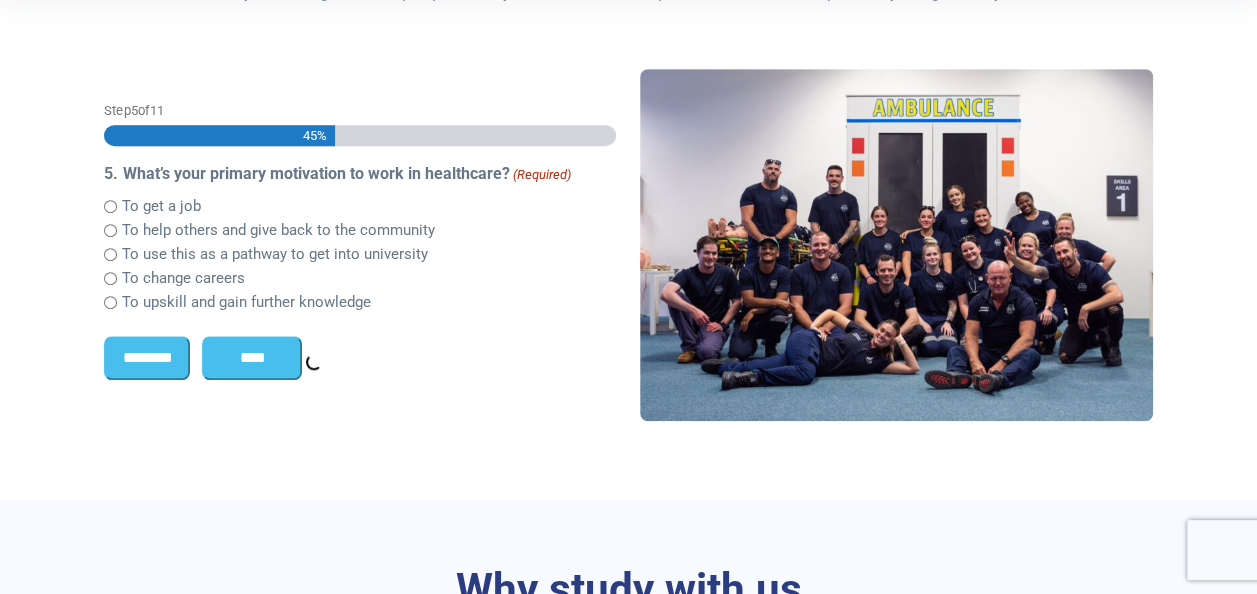scroll, scrollTop: 528, scrollLeft: 0, axis: vertical 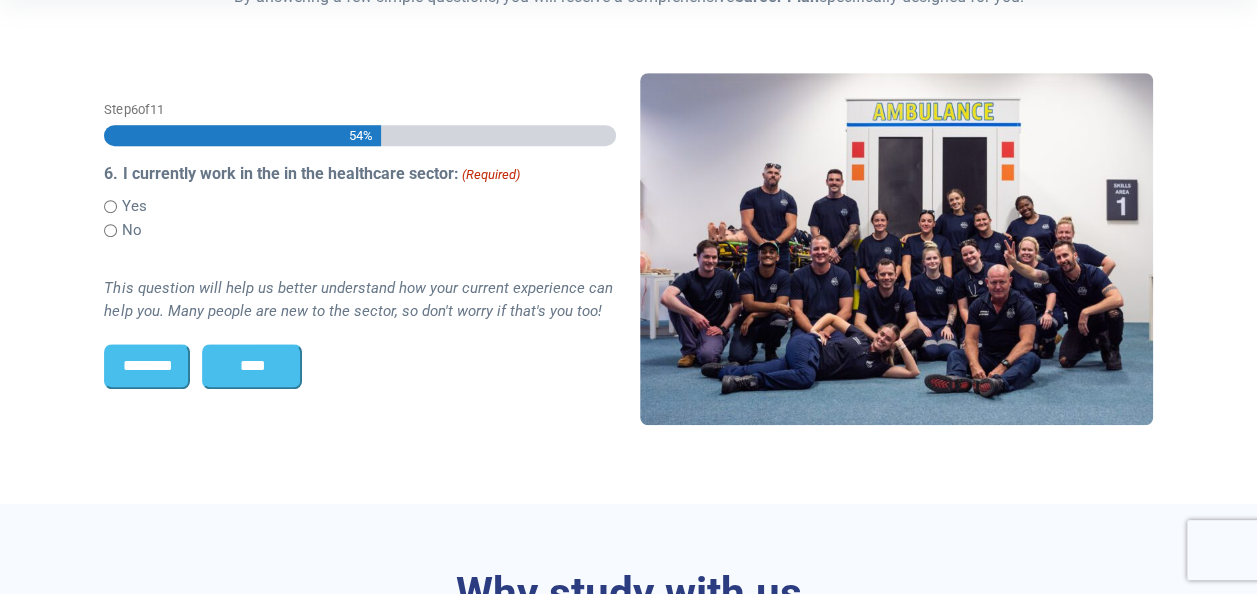 click on "****" at bounding box center (252, 366) 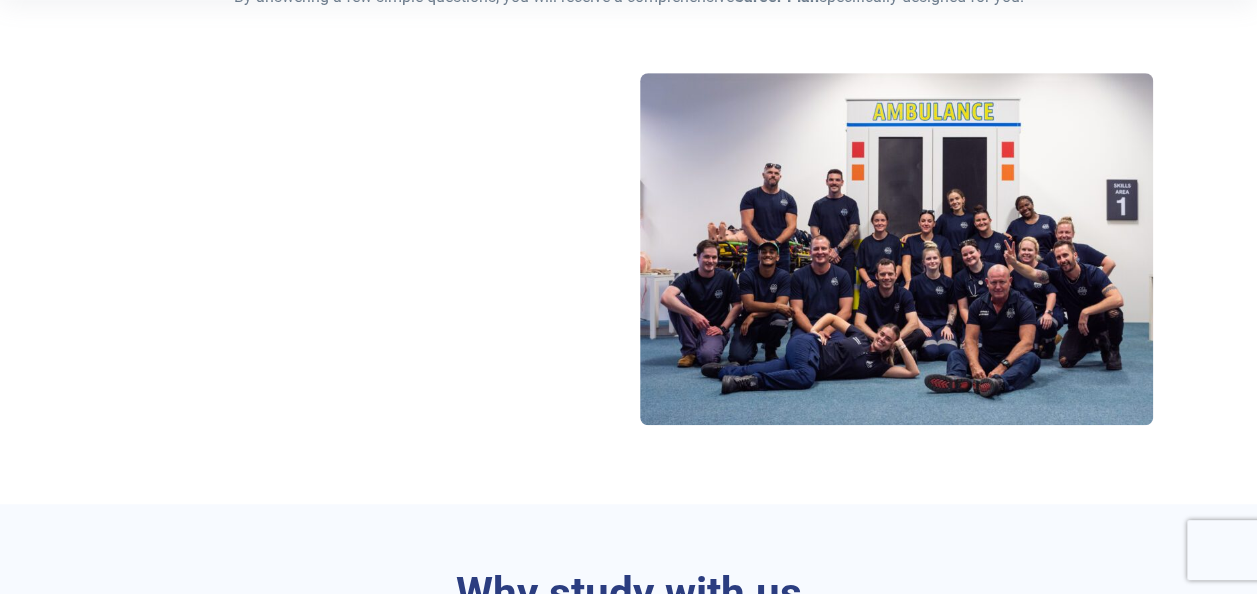 scroll, scrollTop: 520, scrollLeft: 0, axis: vertical 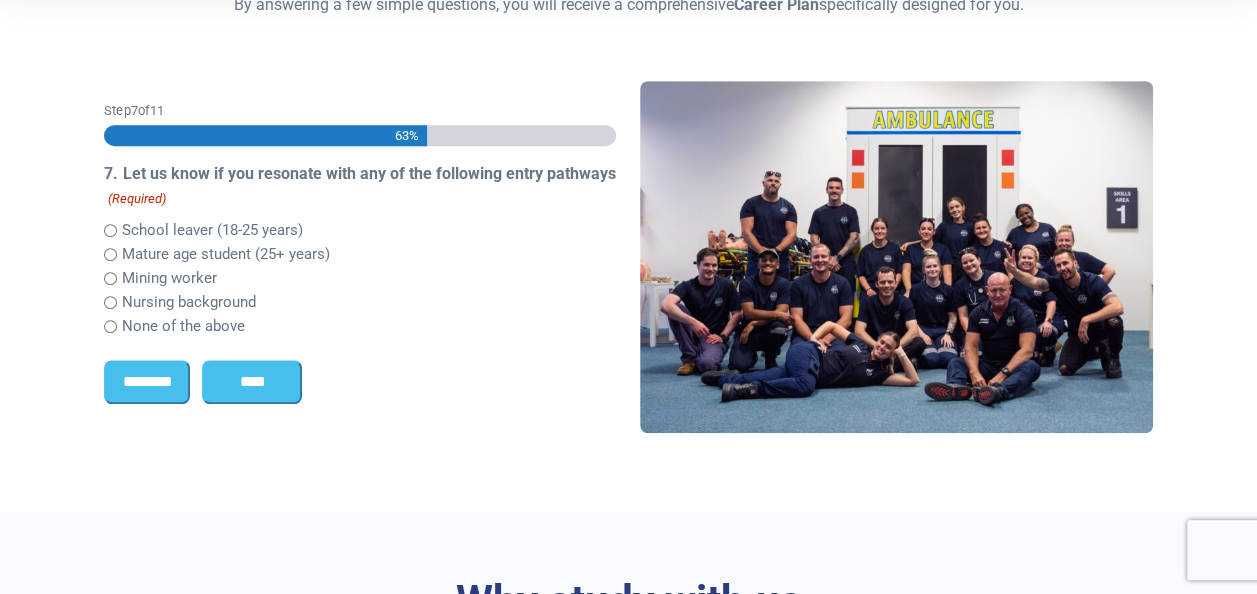 click on "****" at bounding box center (252, 382) 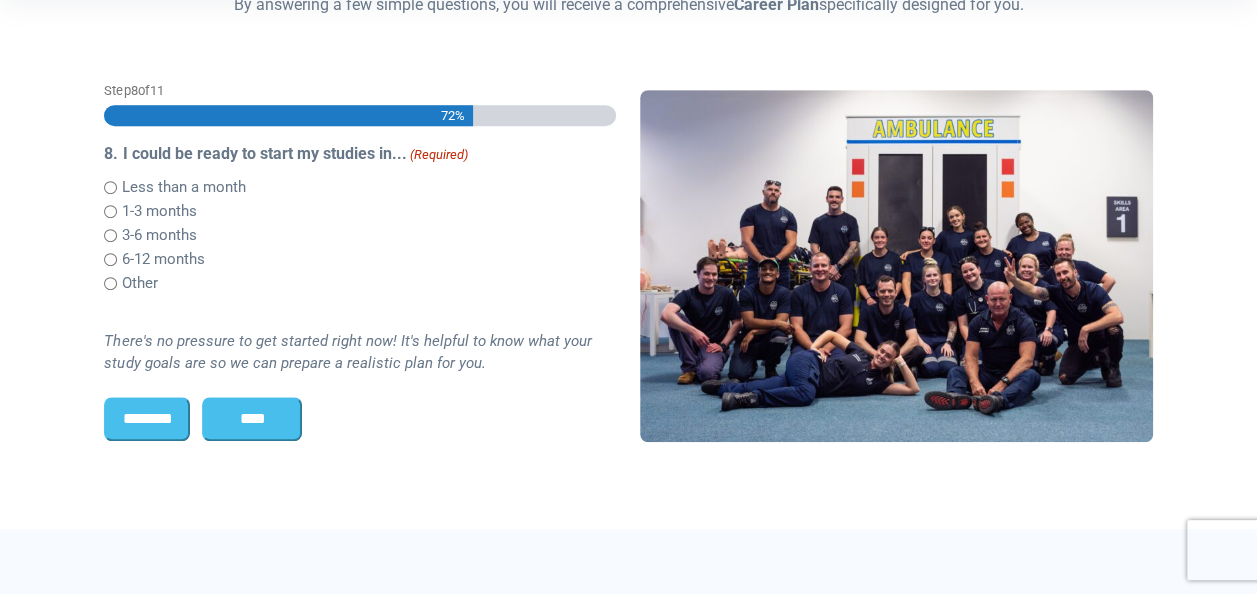 scroll, scrollTop: 501, scrollLeft: 0, axis: vertical 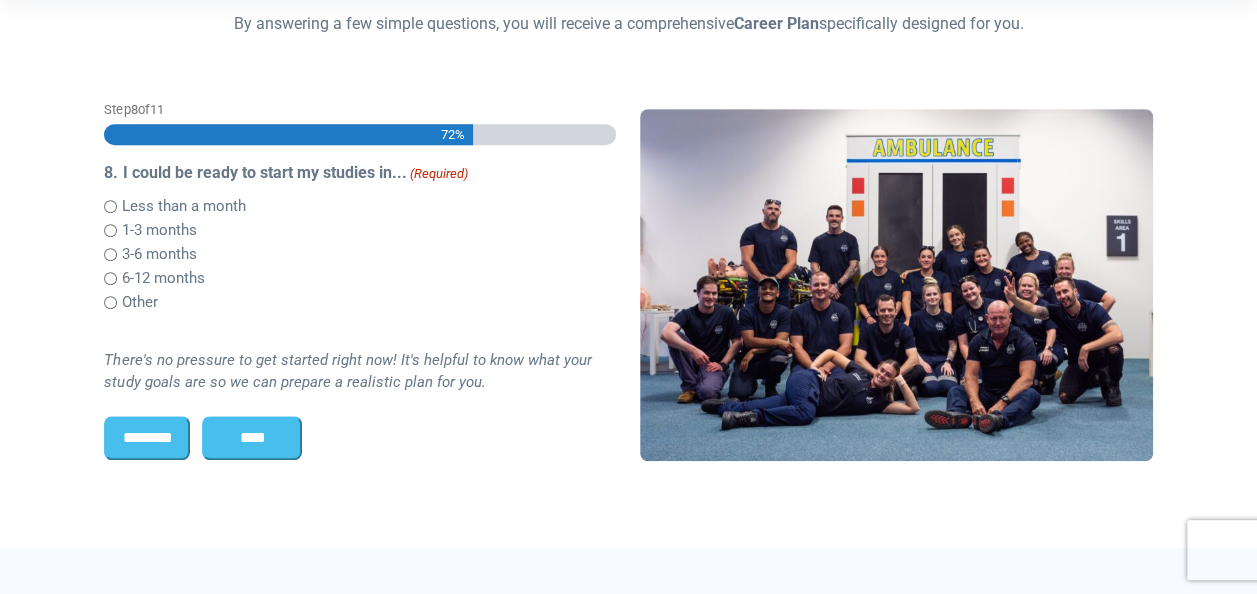 click on "****" at bounding box center (252, 438) 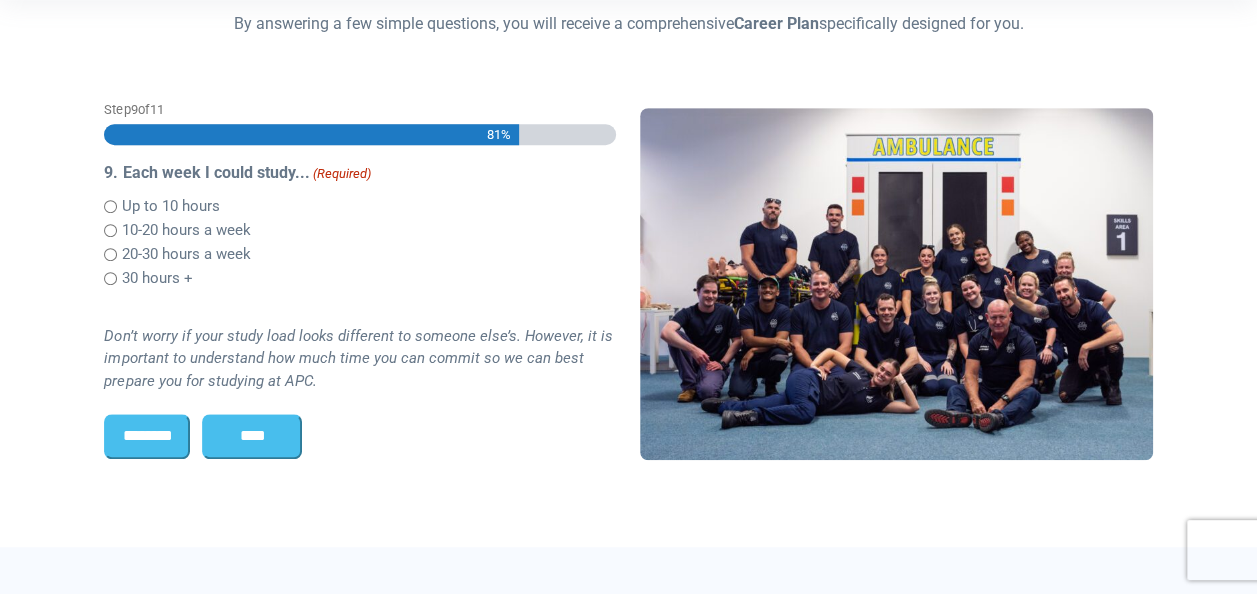 scroll, scrollTop: 0, scrollLeft: 0, axis: both 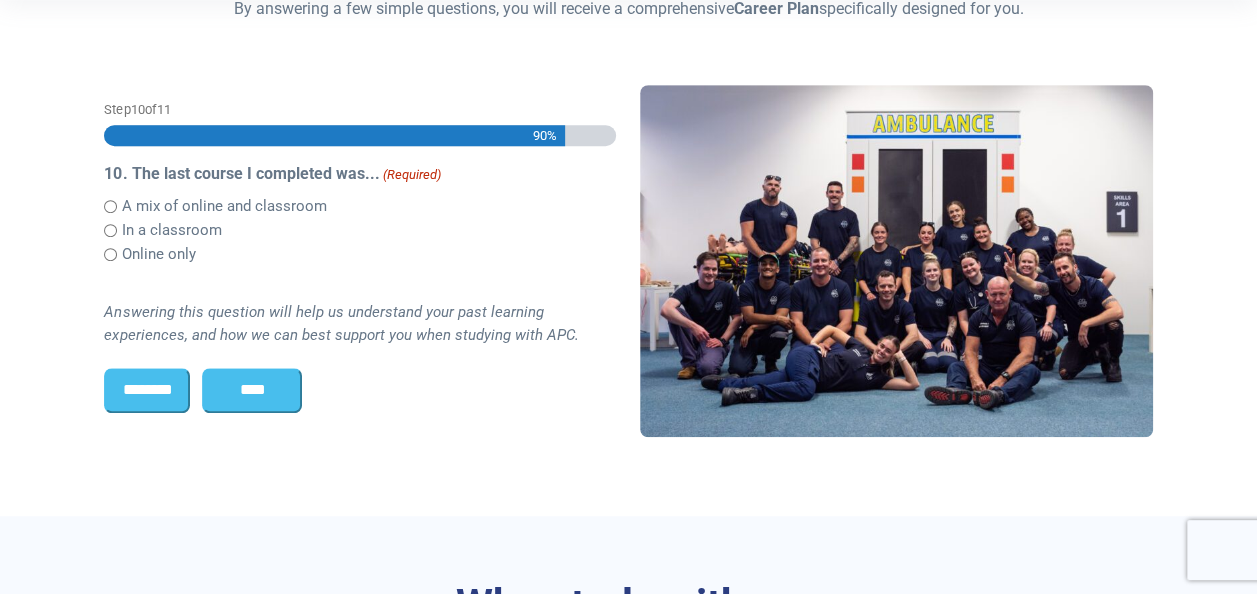 click on "****" at bounding box center [252, 390] 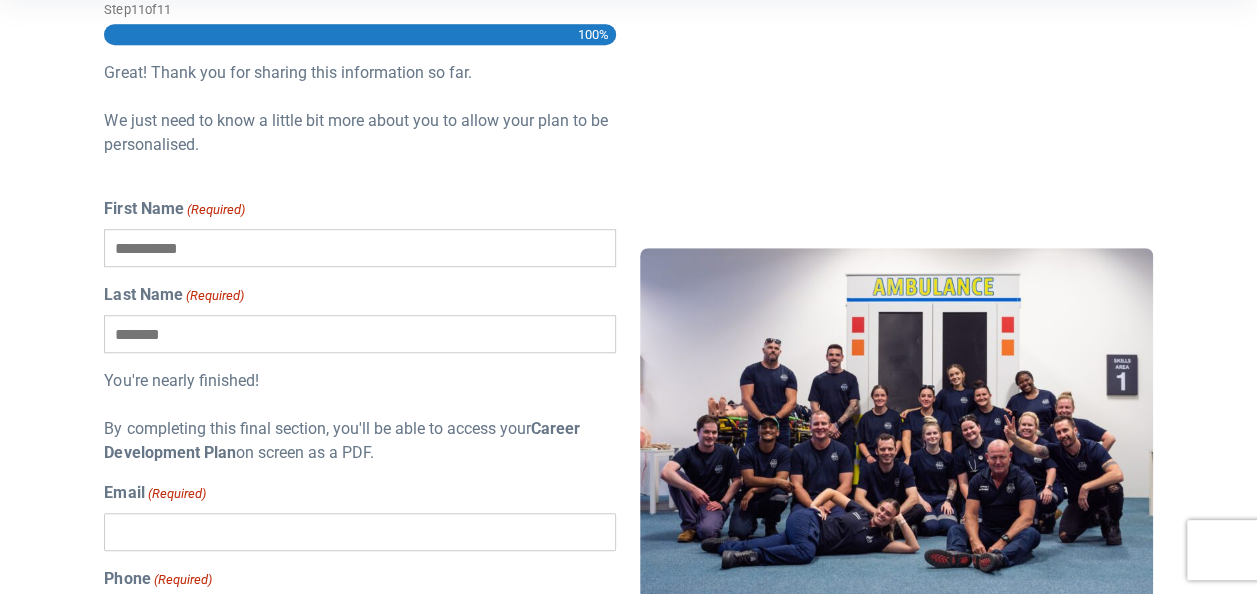 scroll, scrollTop: 301, scrollLeft: 0, axis: vertical 